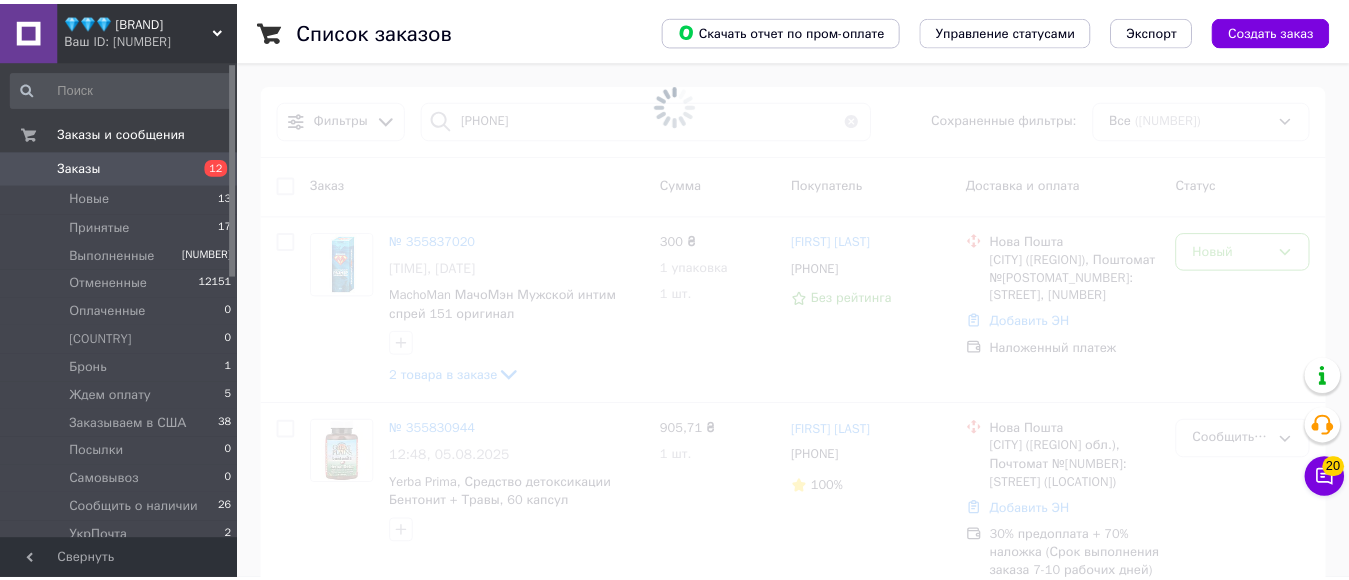 scroll, scrollTop: 0, scrollLeft: 0, axis: both 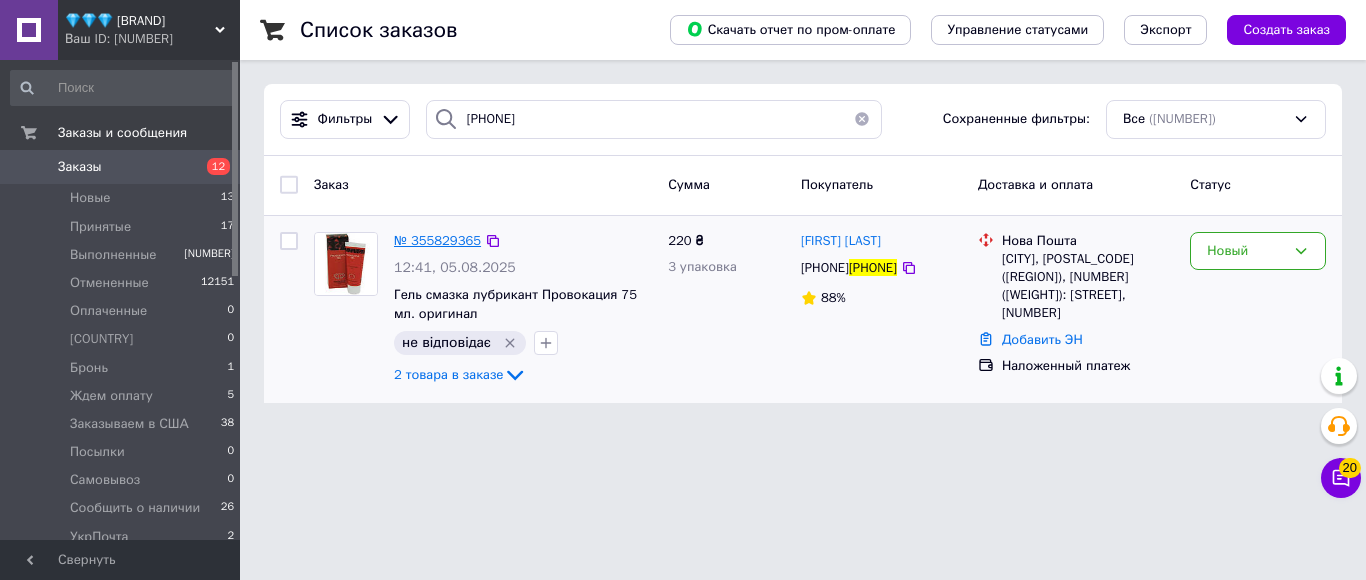 type on "[PHONE]" 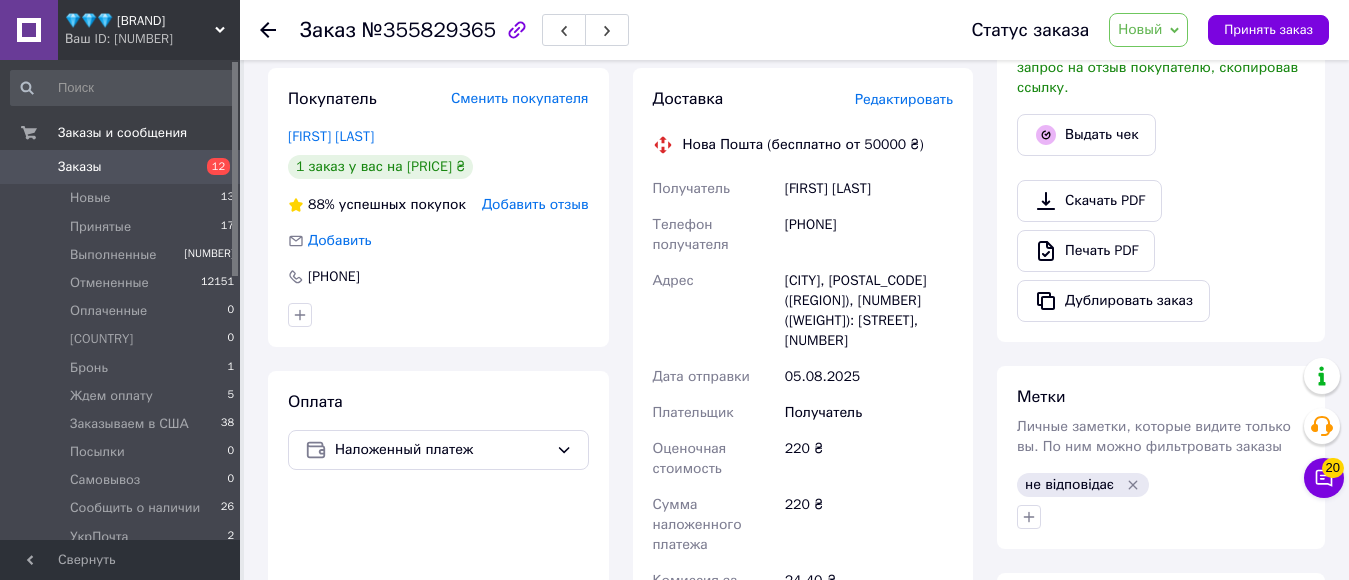 scroll, scrollTop: 600, scrollLeft: 0, axis: vertical 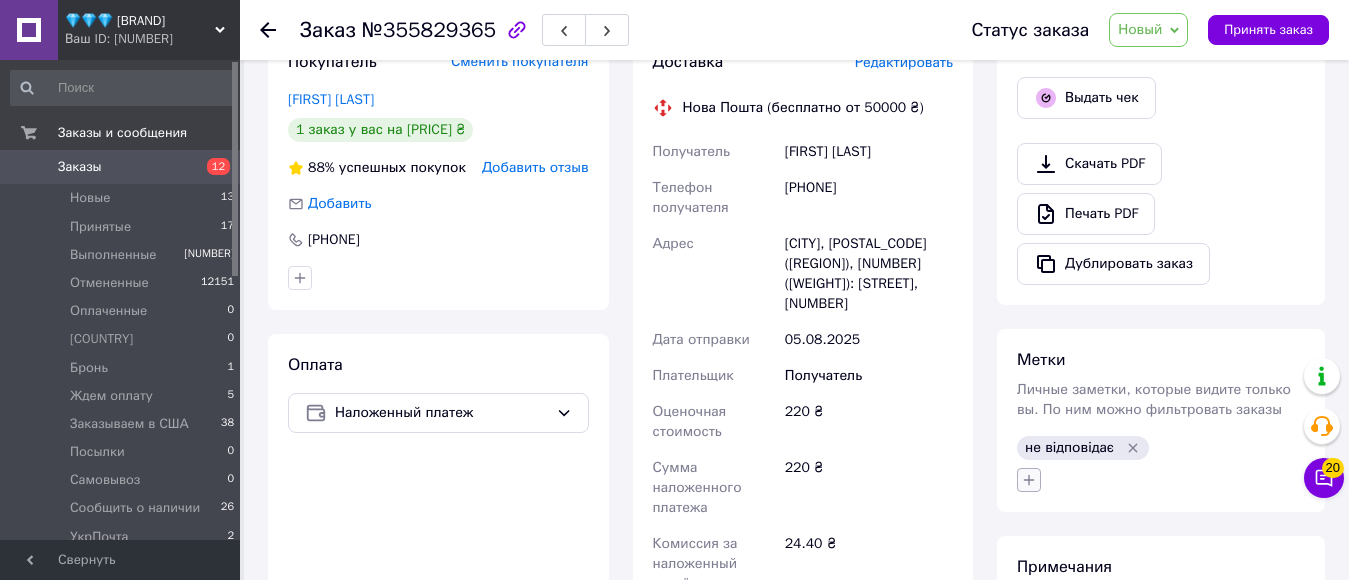 click 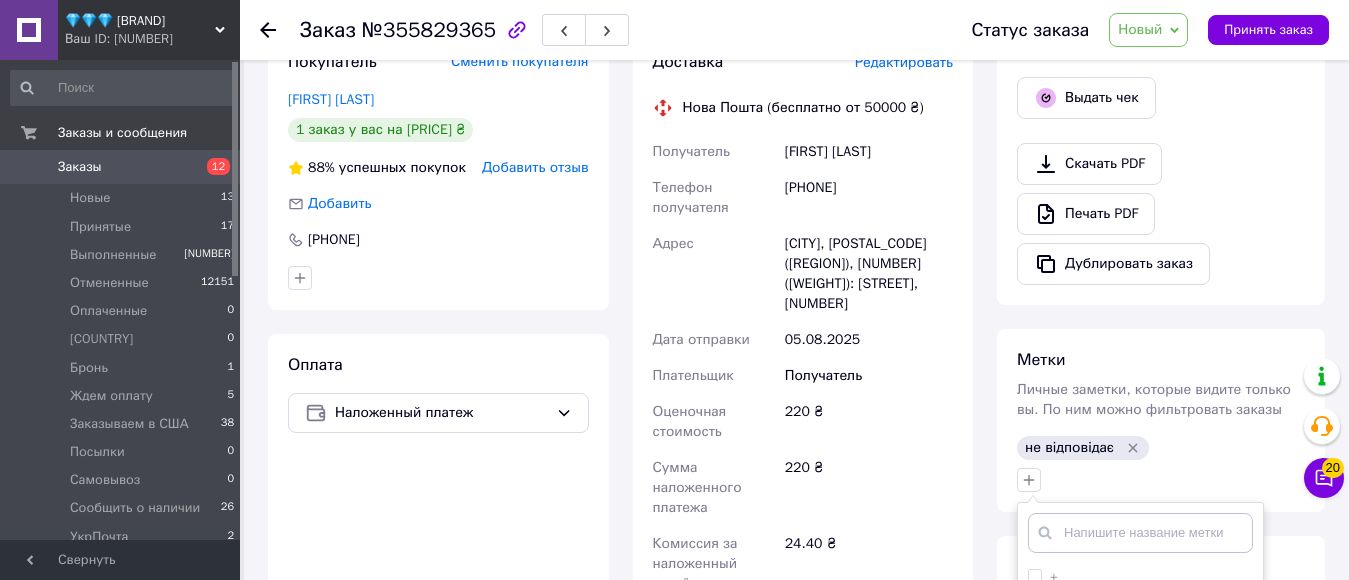 scroll, scrollTop: 900, scrollLeft: 0, axis: vertical 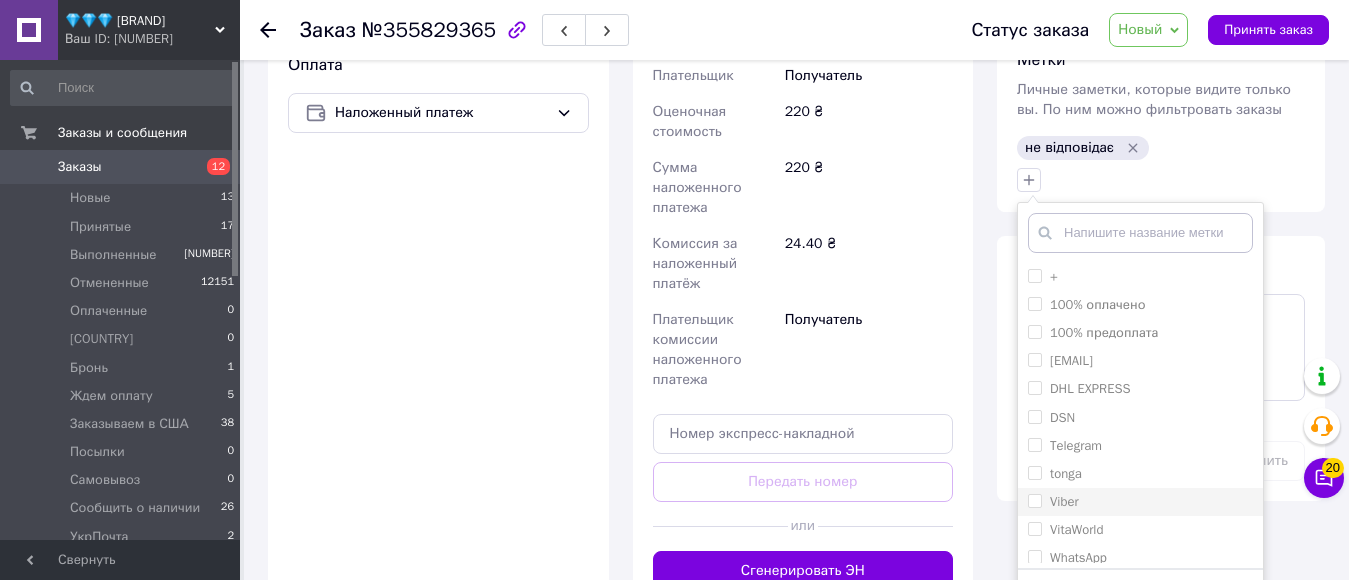 drag, startPoint x: 1035, startPoint y: 476, endPoint x: 1047, endPoint y: 494, distance: 21.633308 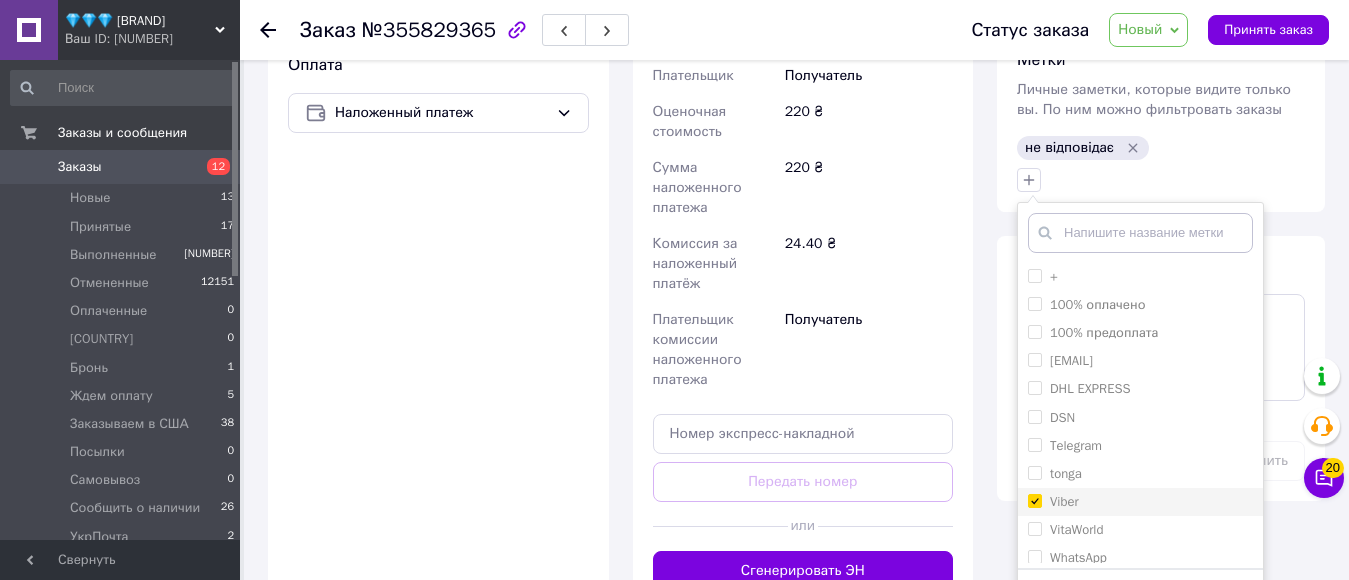 checkbox on "true" 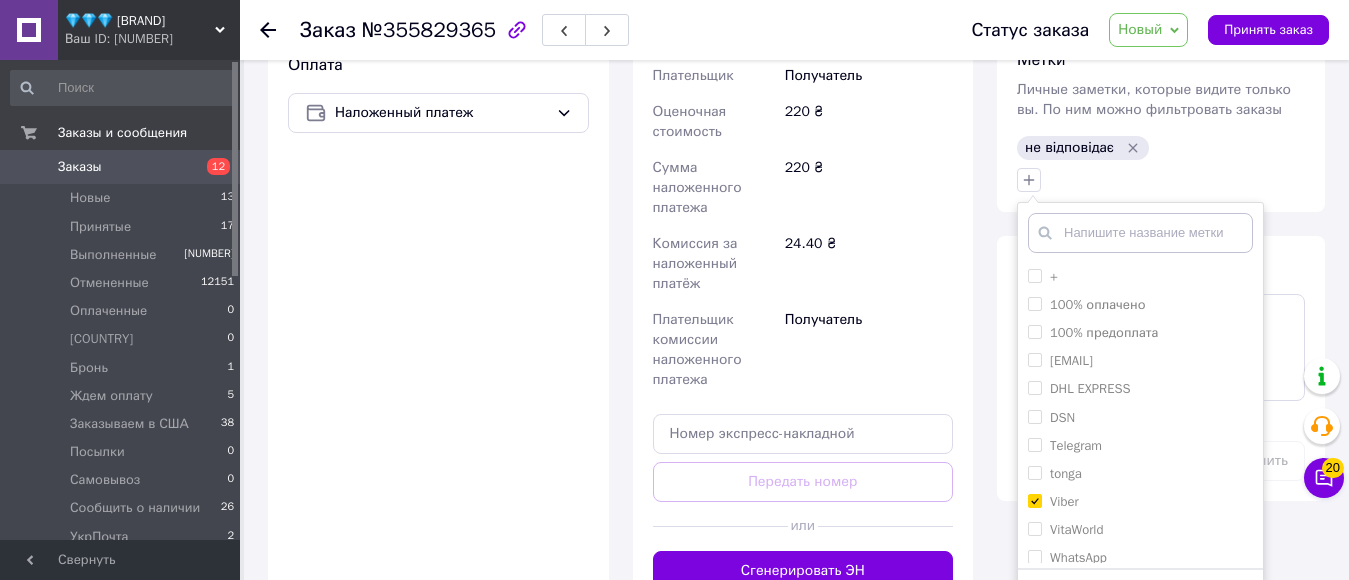 click on "Добавить метку" at bounding box center [1140, 599] 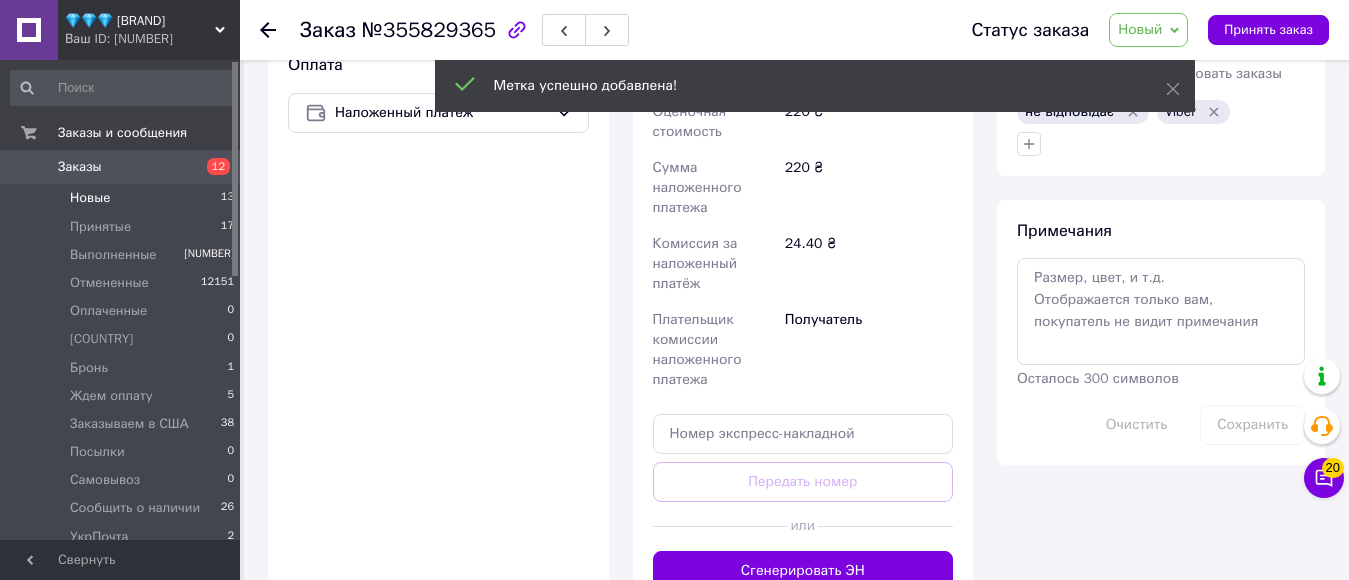 click on "Новые" at bounding box center [90, 198] 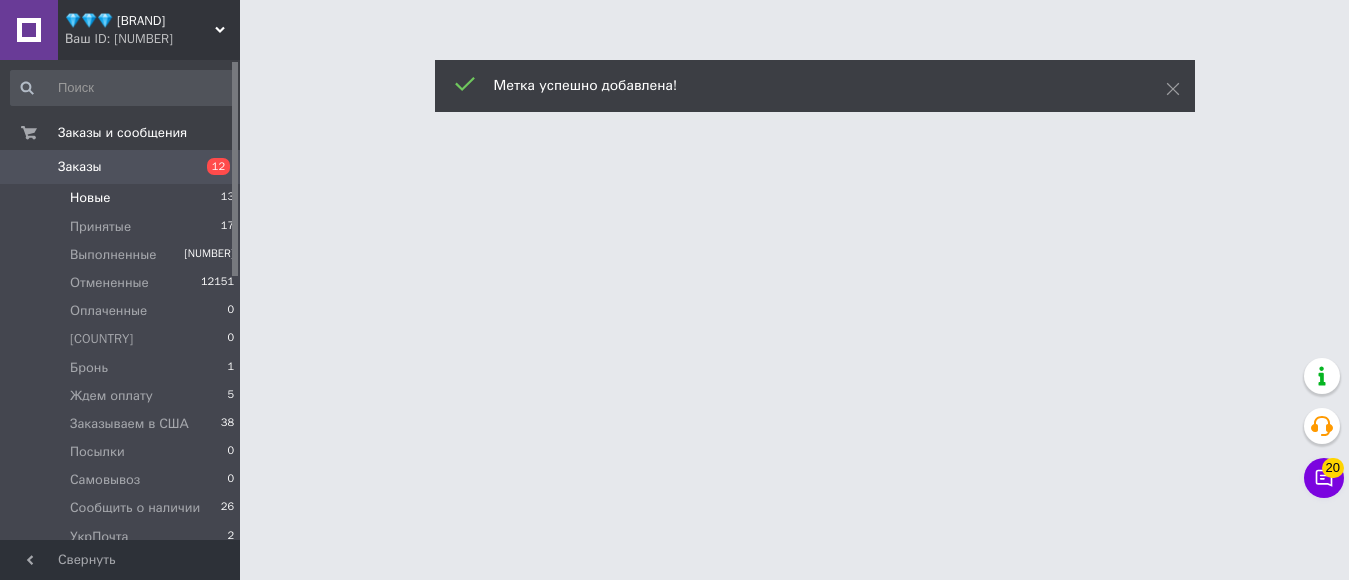 scroll, scrollTop: 0, scrollLeft: 0, axis: both 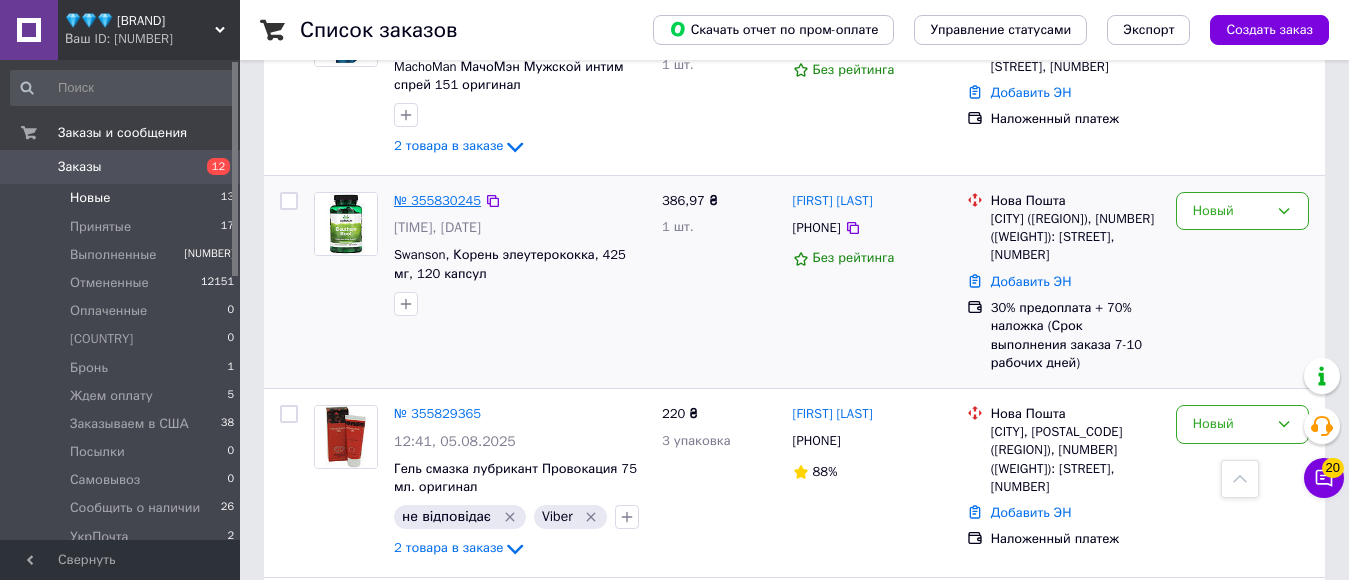 click on "№ 355830245" at bounding box center [437, 200] 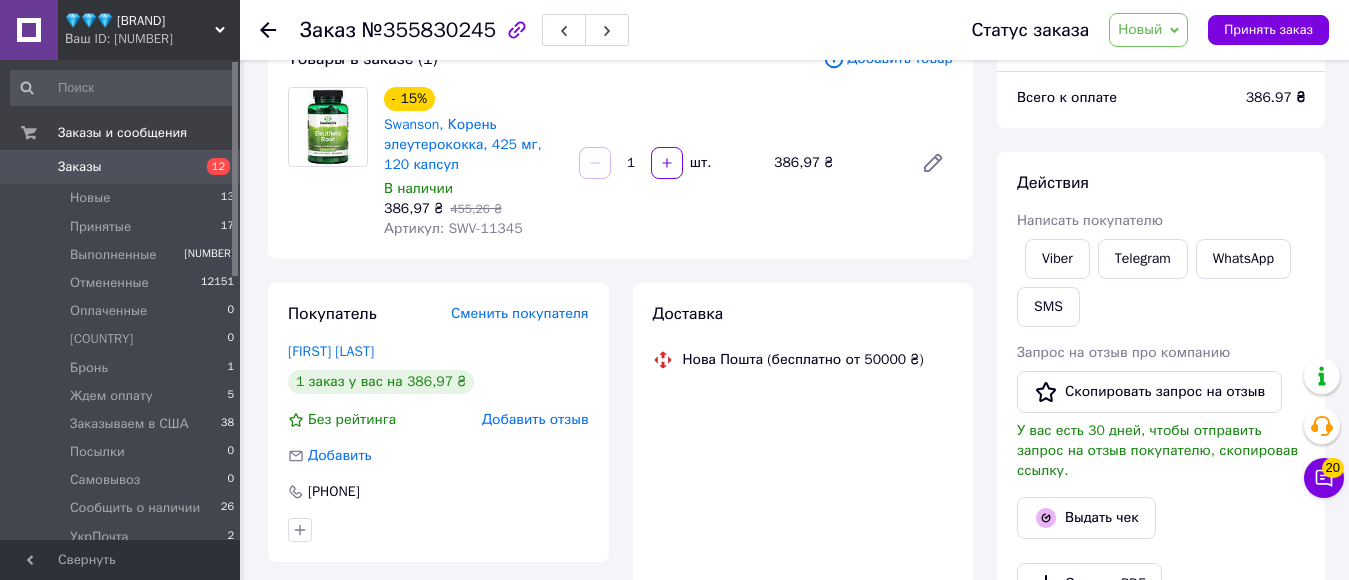 scroll, scrollTop: 0, scrollLeft: 0, axis: both 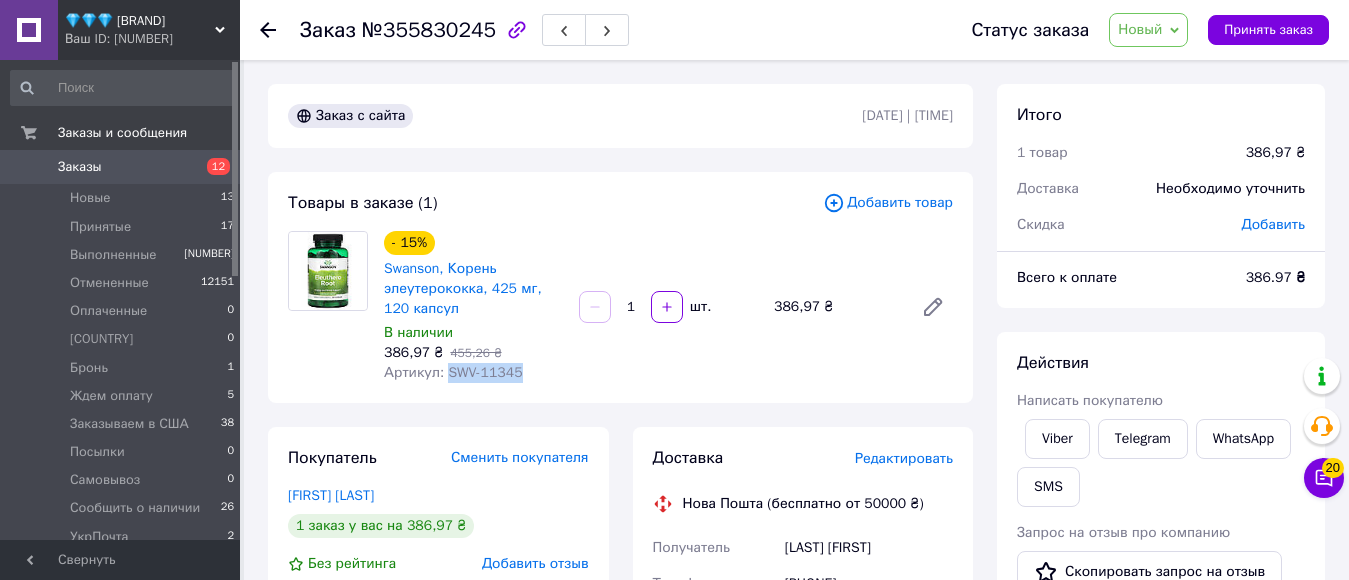drag, startPoint x: 449, startPoint y: 367, endPoint x: 517, endPoint y: 369, distance: 68.0294 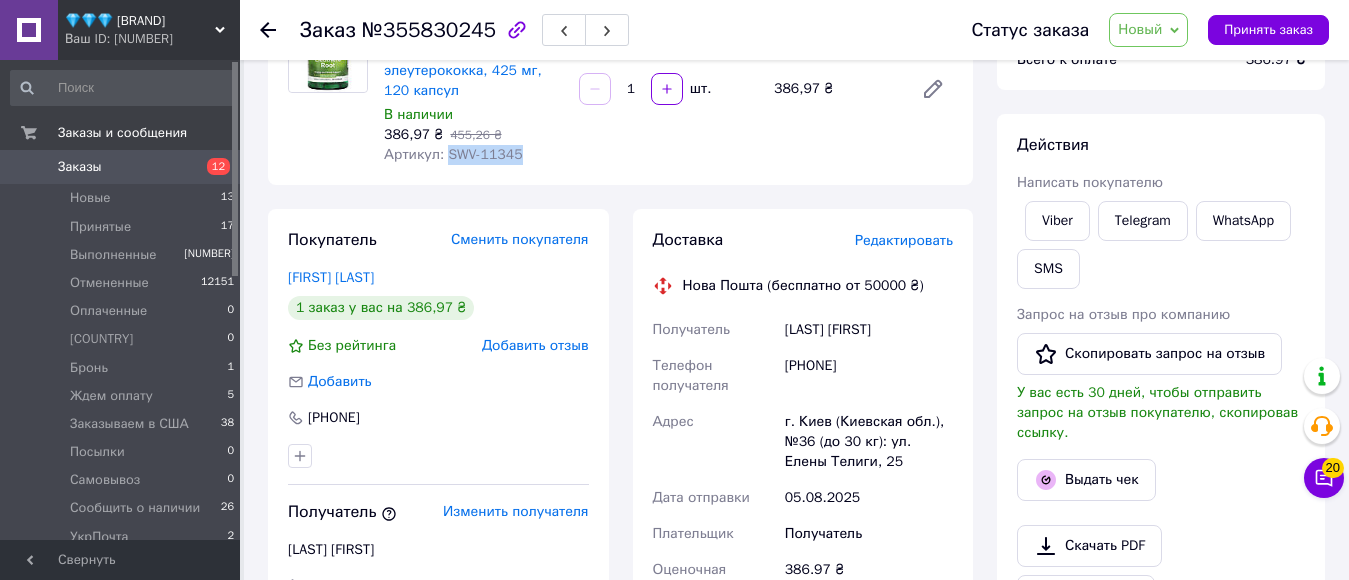 scroll, scrollTop: 300, scrollLeft: 0, axis: vertical 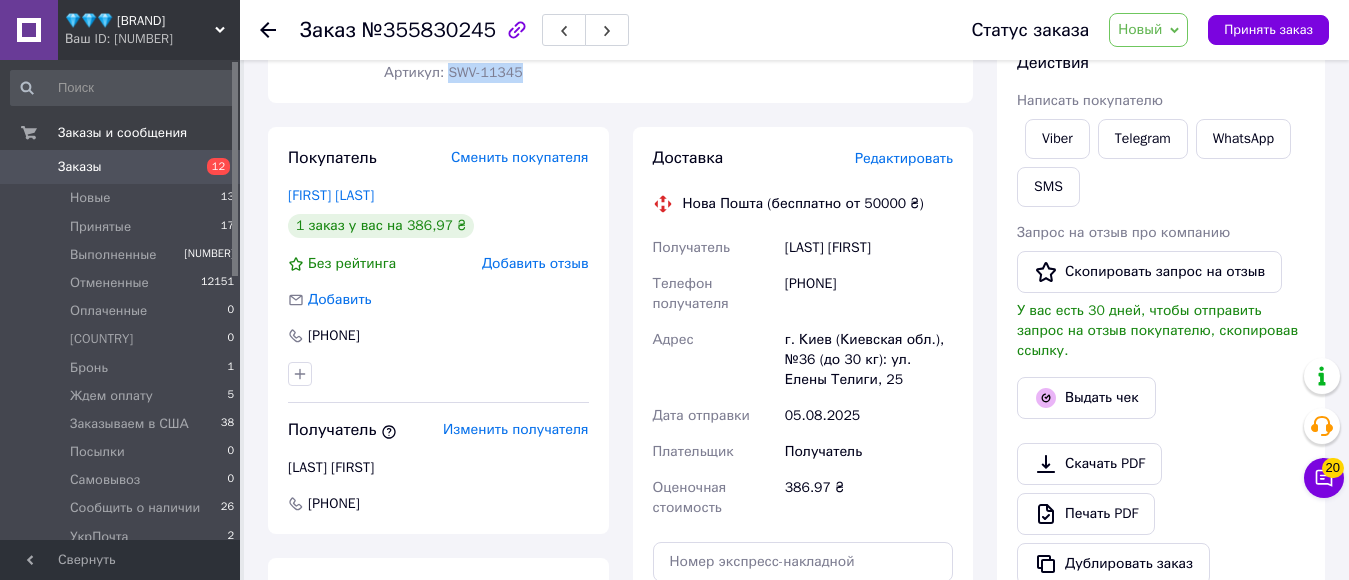 drag, startPoint x: 810, startPoint y: 283, endPoint x: 890, endPoint y: 280, distance: 80.05623 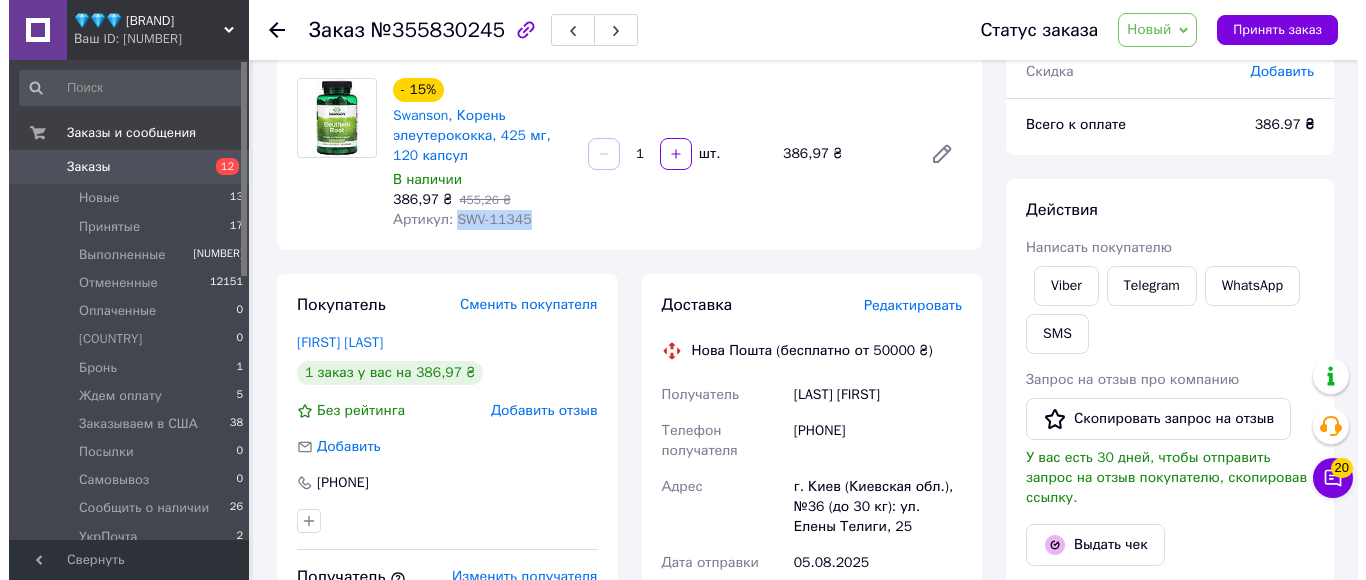 scroll, scrollTop: 0, scrollLeft: 0, axis: both 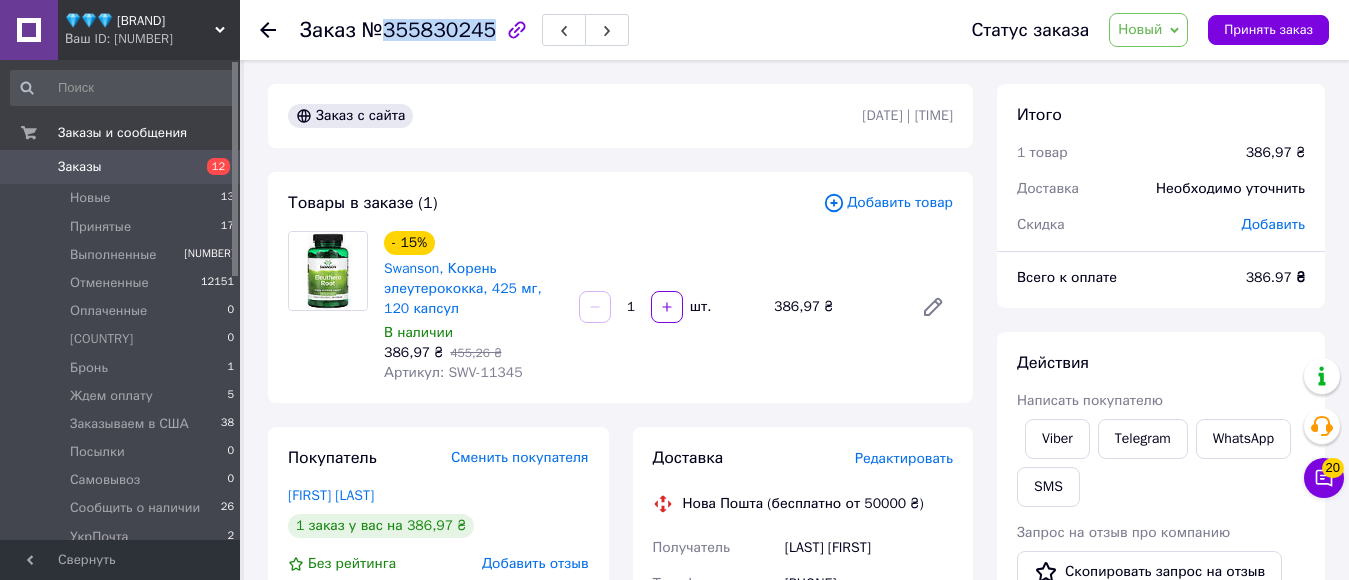 drag, startPoint x: 384, startPoint y: 37, endPoint x: 481, endPoint y: 30, distance: 97.25225 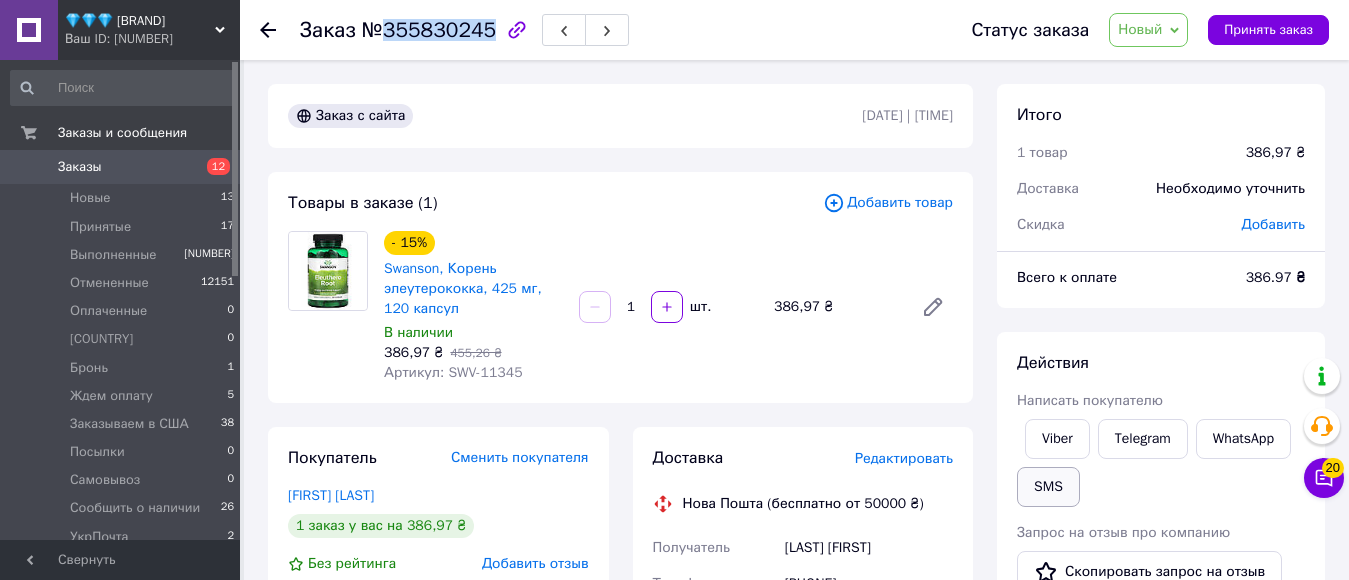 click on "SMS" at bounding box center (1048, 487) 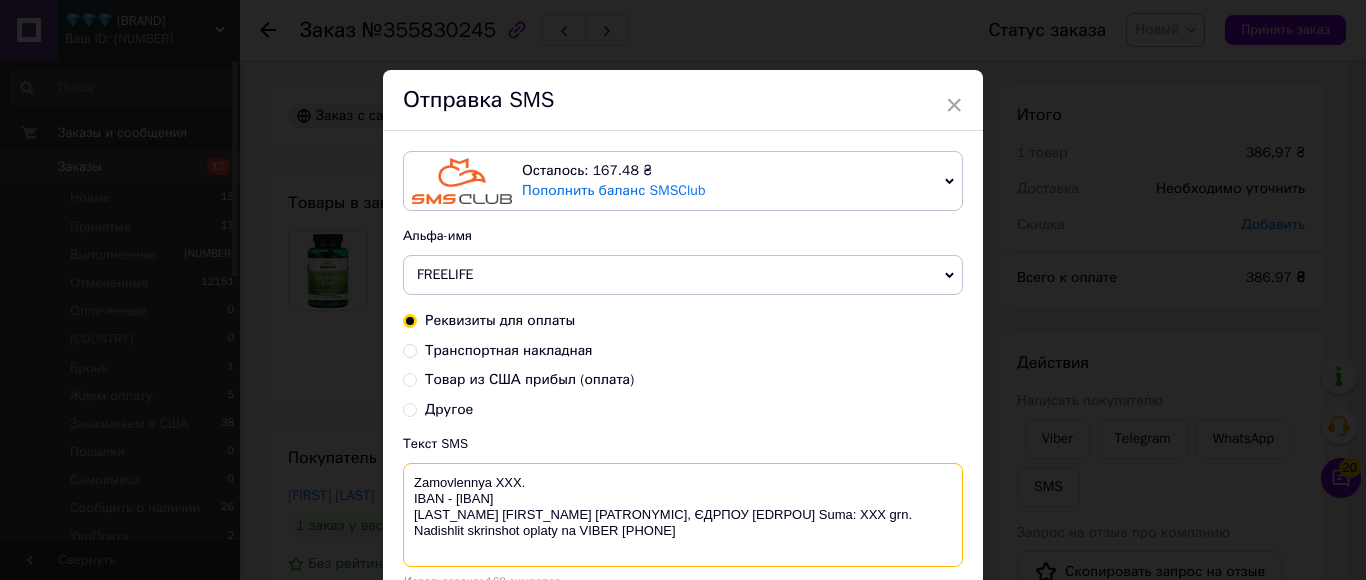 click on "Zamovlennya XXX.
IBAN - [IBAN]
[LAST_NAME] [FIRST_NAME] [PATRONYMIC], ЄДРПОУ [EDRPOU] Suma: ХХХ grn. Nadishlit skrinshot oplaty na VIBER [PHONE]" at bounding box center (683, 515) 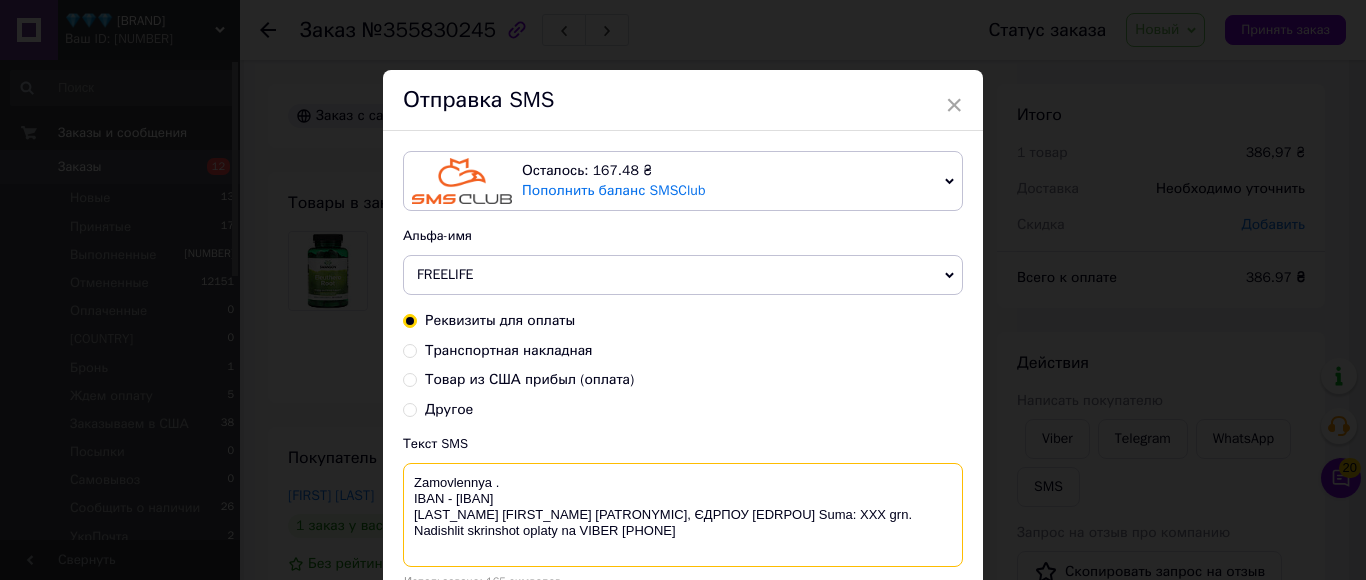 paste on "355830245" 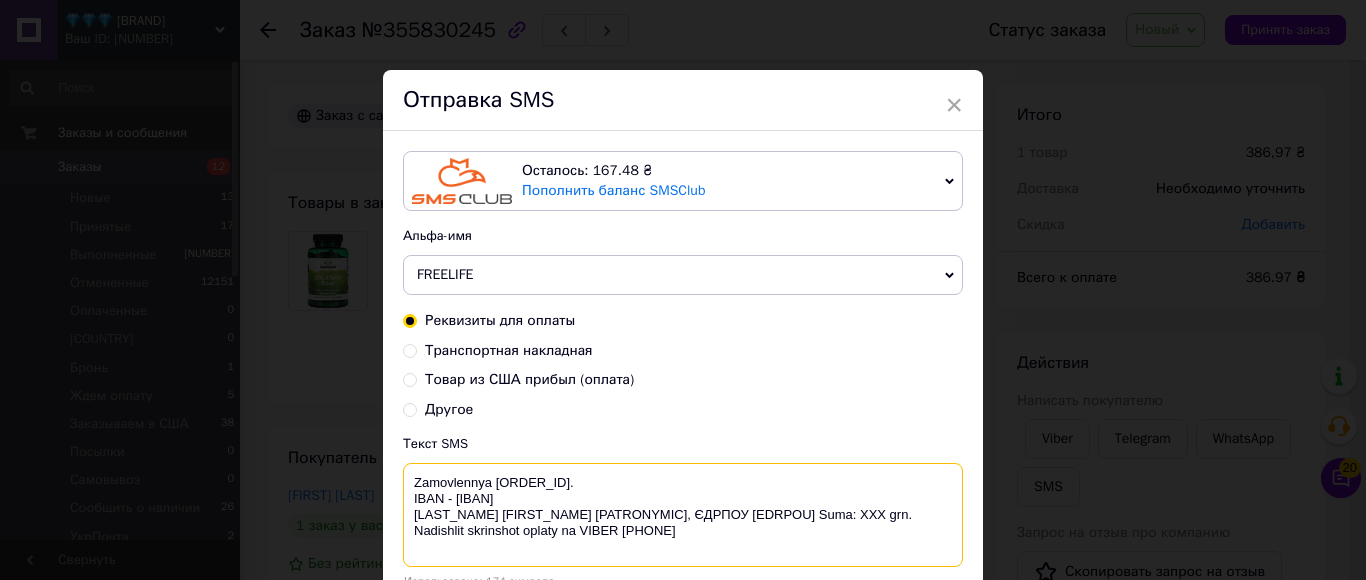 click on "Zamovlennya [ORDER_ID].
IBAN - [IBAN]
[LAST_NAME] [FIRST_NAME] [PATRONYMIC], ЄДРПОУ [EDRPOU] Suma: ХХХ grn. Nadishlit skrinshot oplaty na VIBER [PHONE]" at bounding box center (683, 515) 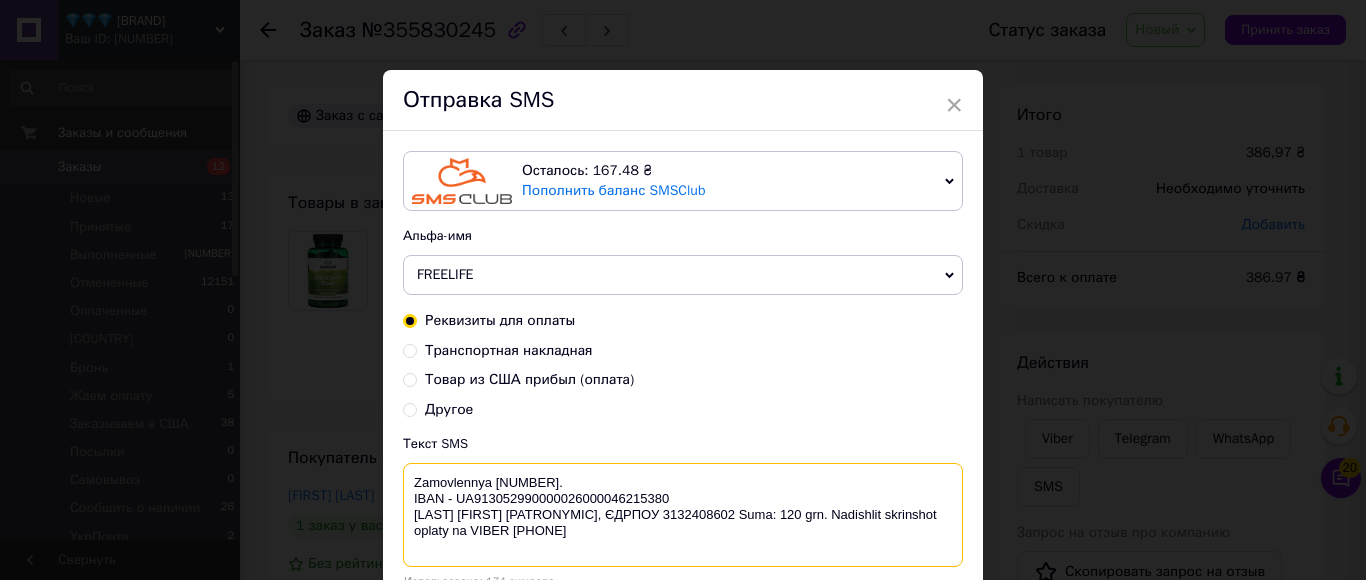 drag, startPoint x: 567, startPoint y: 531, endPoint x: 696, endPoint y: 535, distance: 129.062 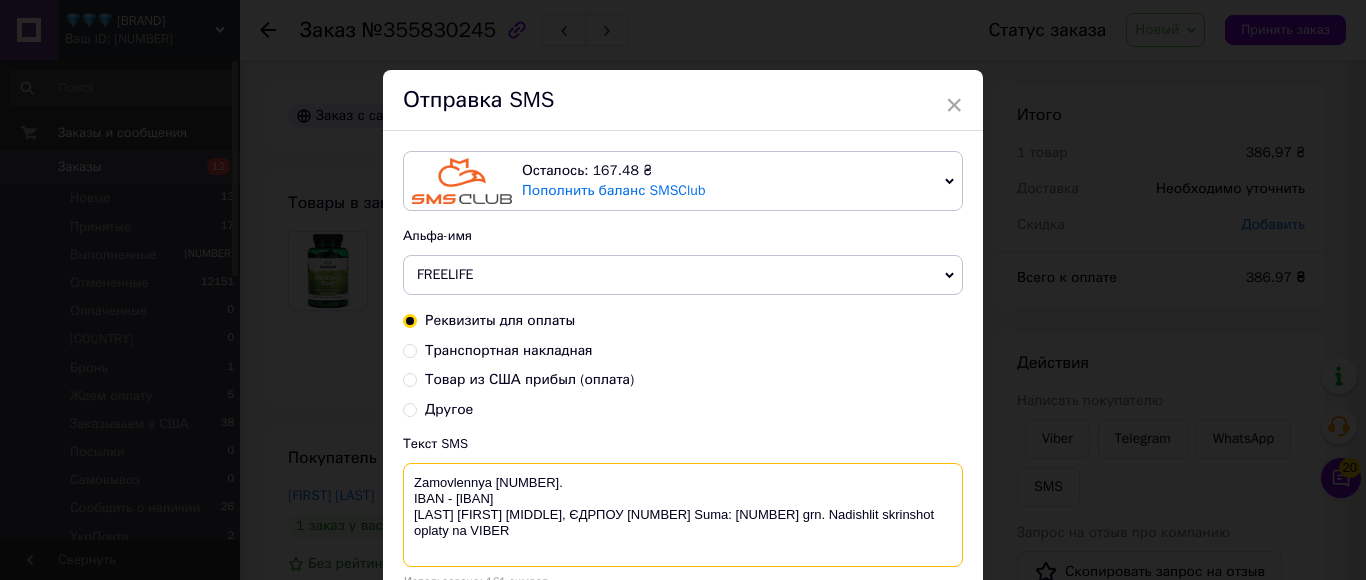 click on "Zamovlennya [NUMBER].
IBAN - [IBAN]
[LAST] [FIRST] [MIDDLE], ЄДРПОУ [NUMBER] Suma: [NUMBER] grn. Nadishlit skrinshot oplaty na VIBER" at bounding box center [683, 515] 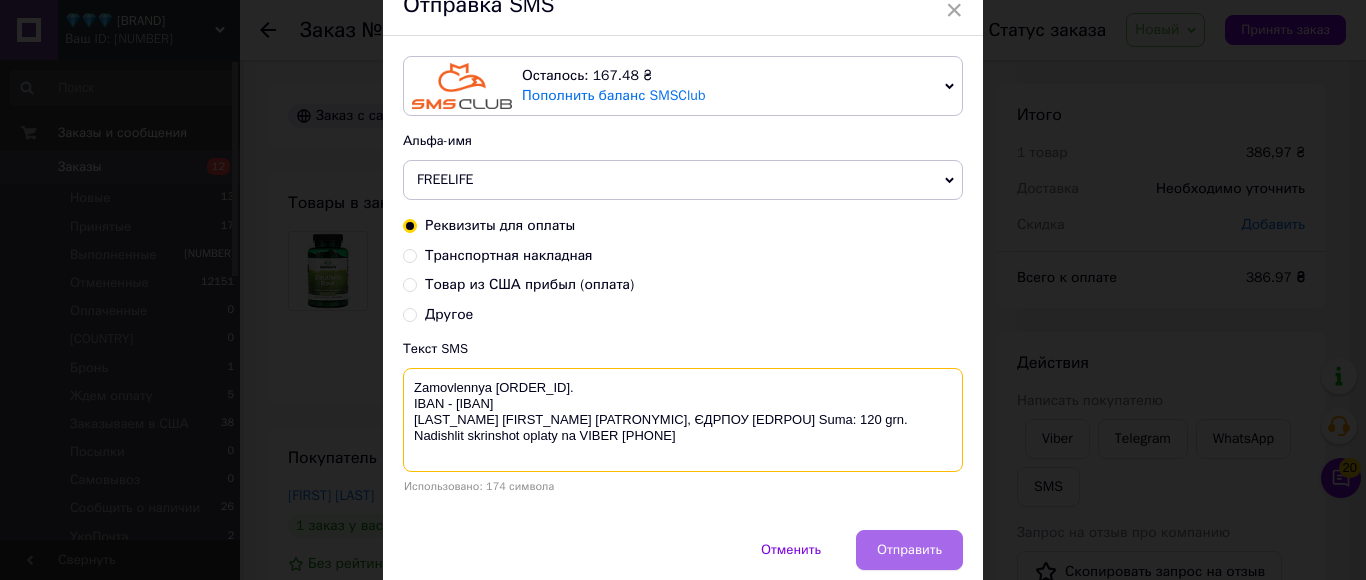 scroll, scrollTop: 100, scrollLeft: 0, axis: vertical 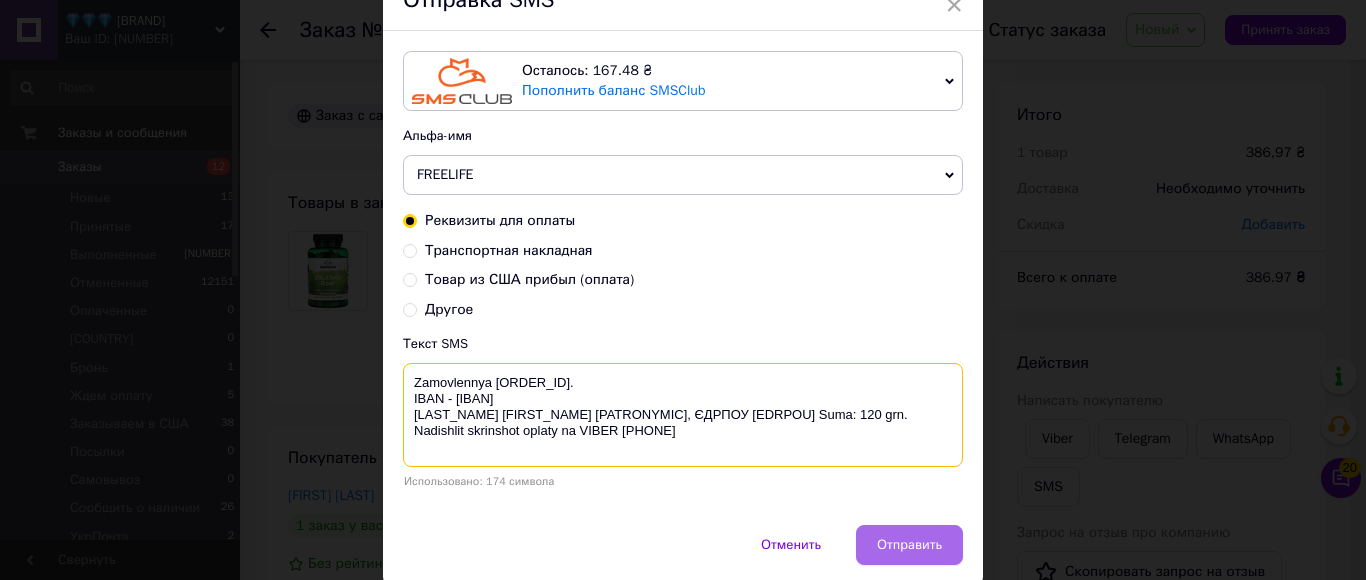 type on "Zamovlennya [ORDER_ID].
IBAN - [IBAN]
[LAST_NAME] [FIRST_NAME] [PATRONYMIC], ЄДРПОУ [EDRPOU] Suma: 120 grn. Nadishlit skrinshot oplaty na VIBER [PHONE]" 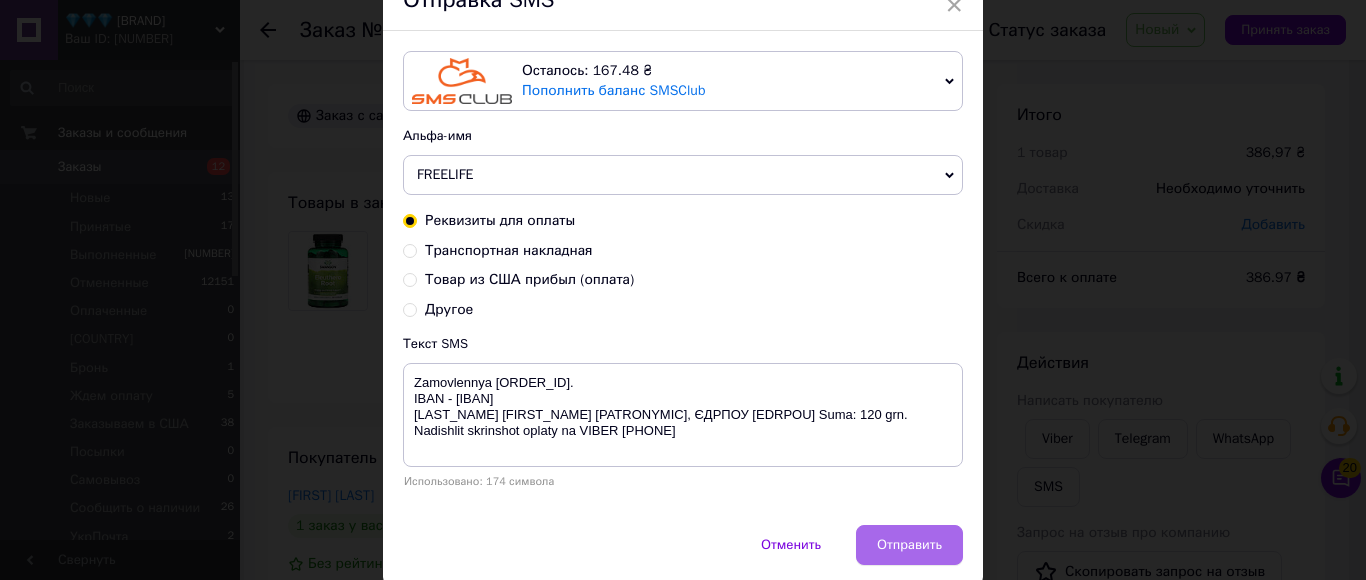 click on "Отправить" at bounding box center [909, 545] 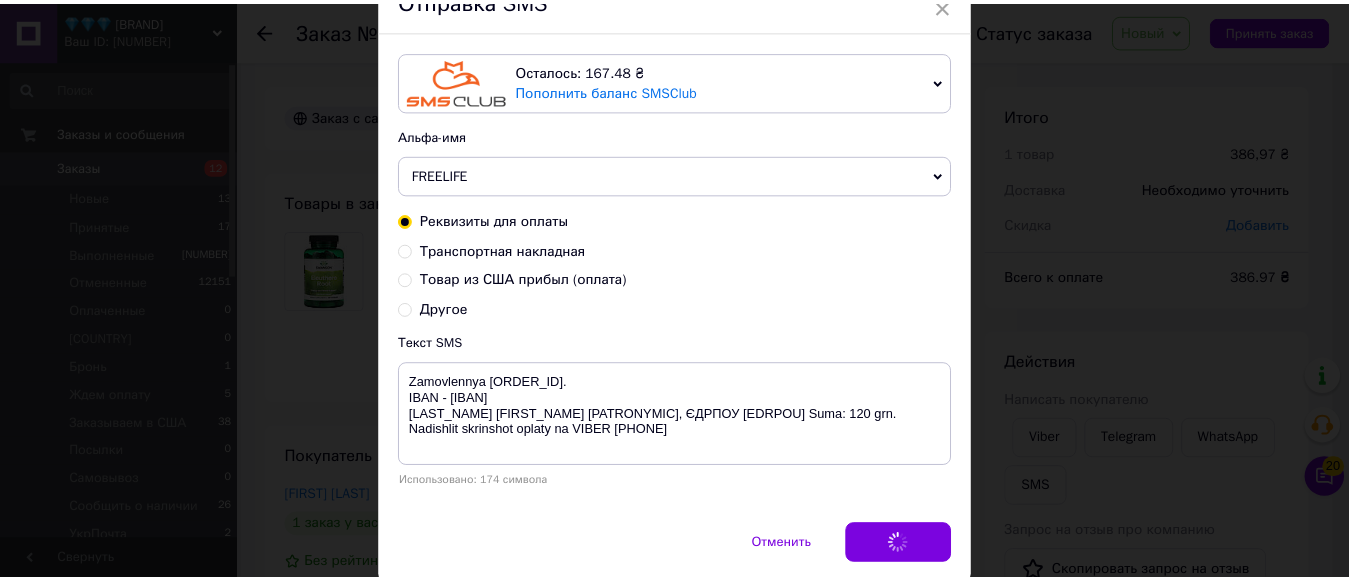 scroll, scrollTop: 0, scrollLeft: 0, axis: both 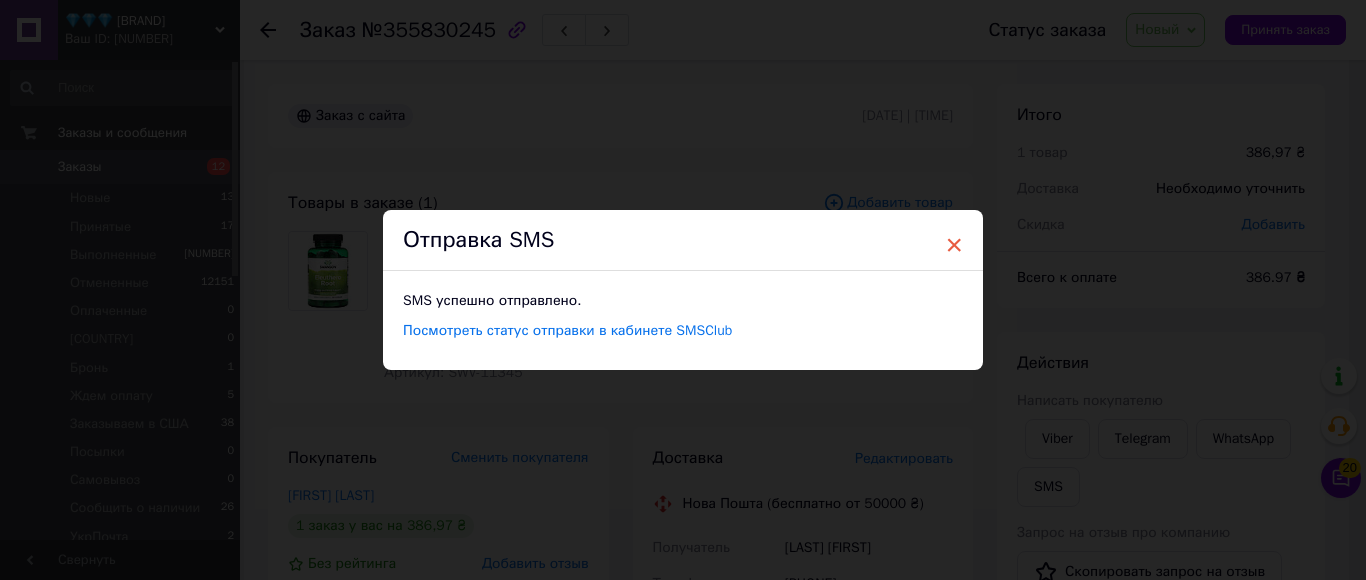 click on "×" at bounding box center (954, 245) 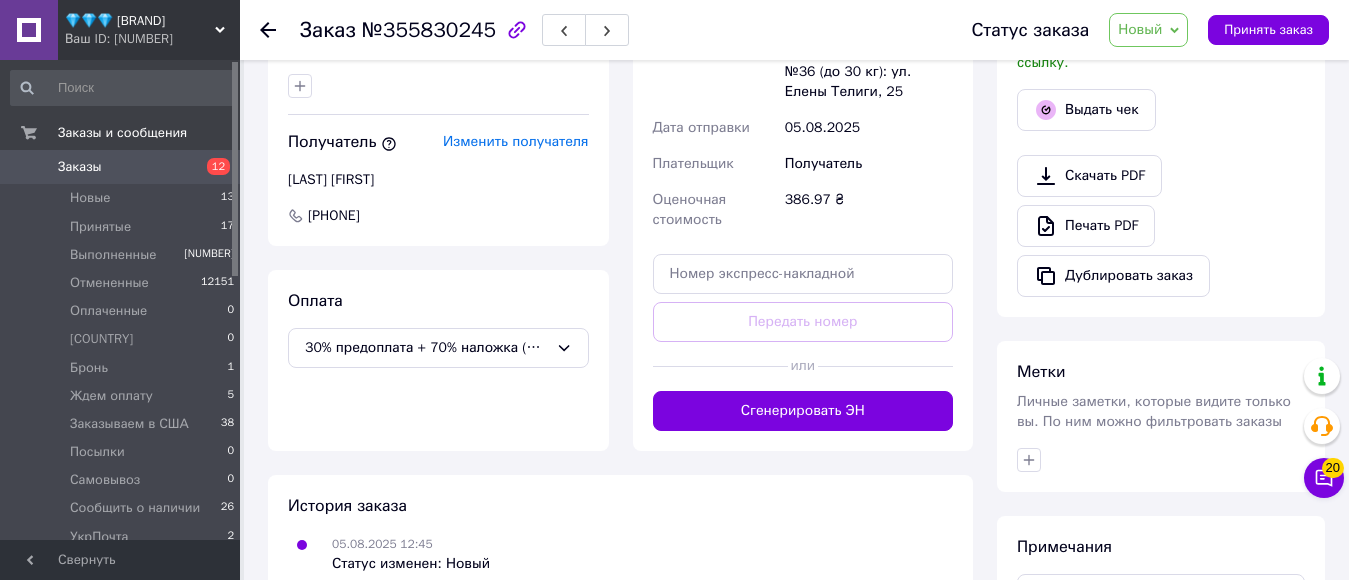 scroll, scrollTop: 793, scrollLeft: 0, axis: vertical 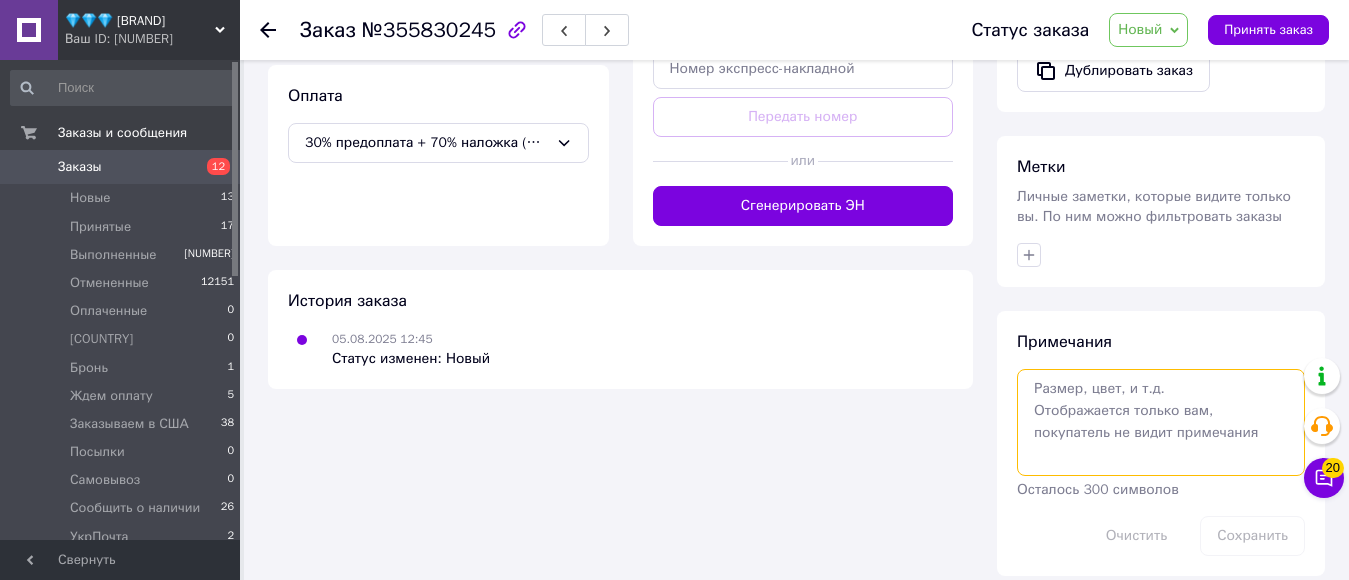 click at bounding box center (1161, 422) 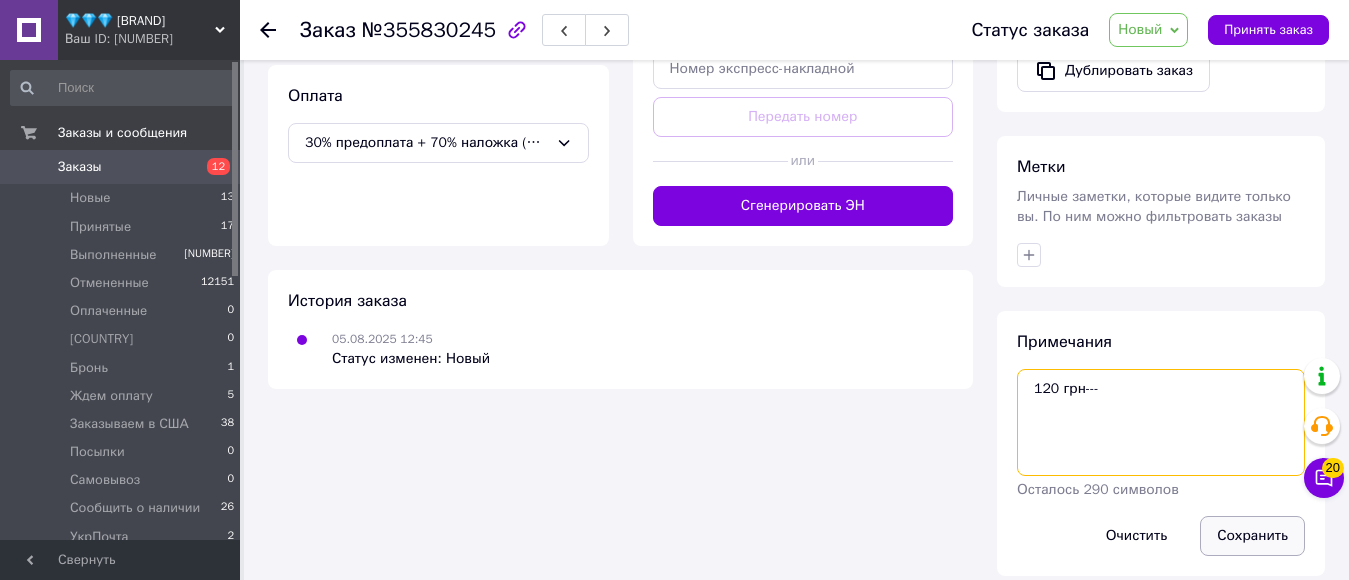type on "120 грн---" 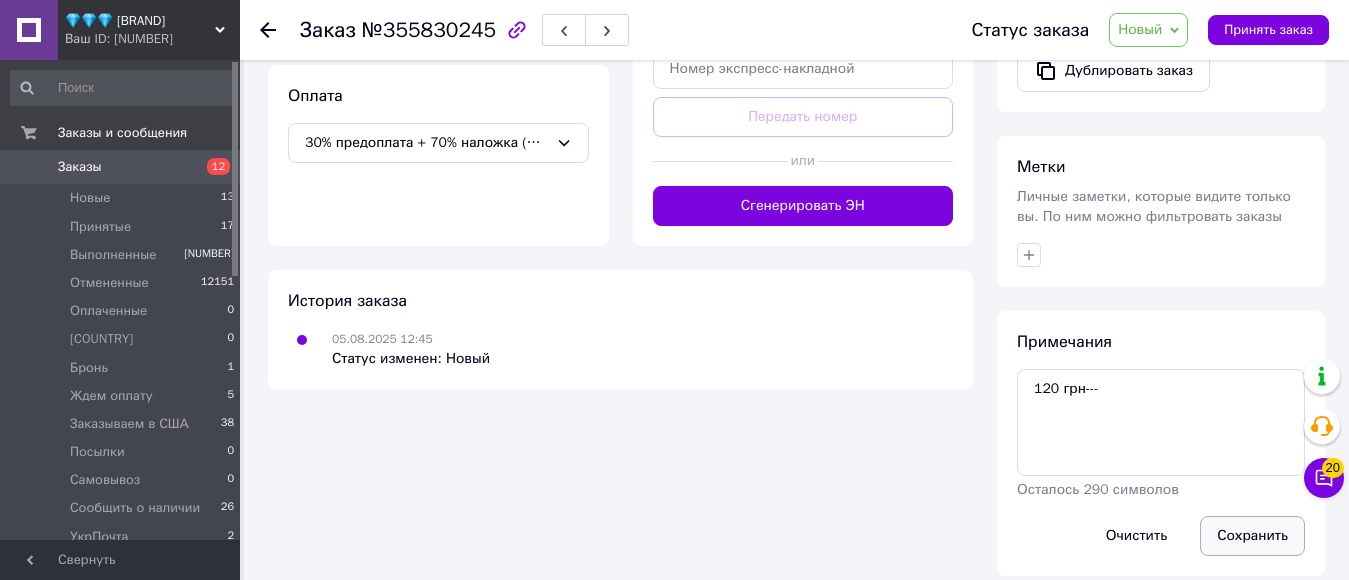 click on "Сохранить" at bounding box center [1252, 536] 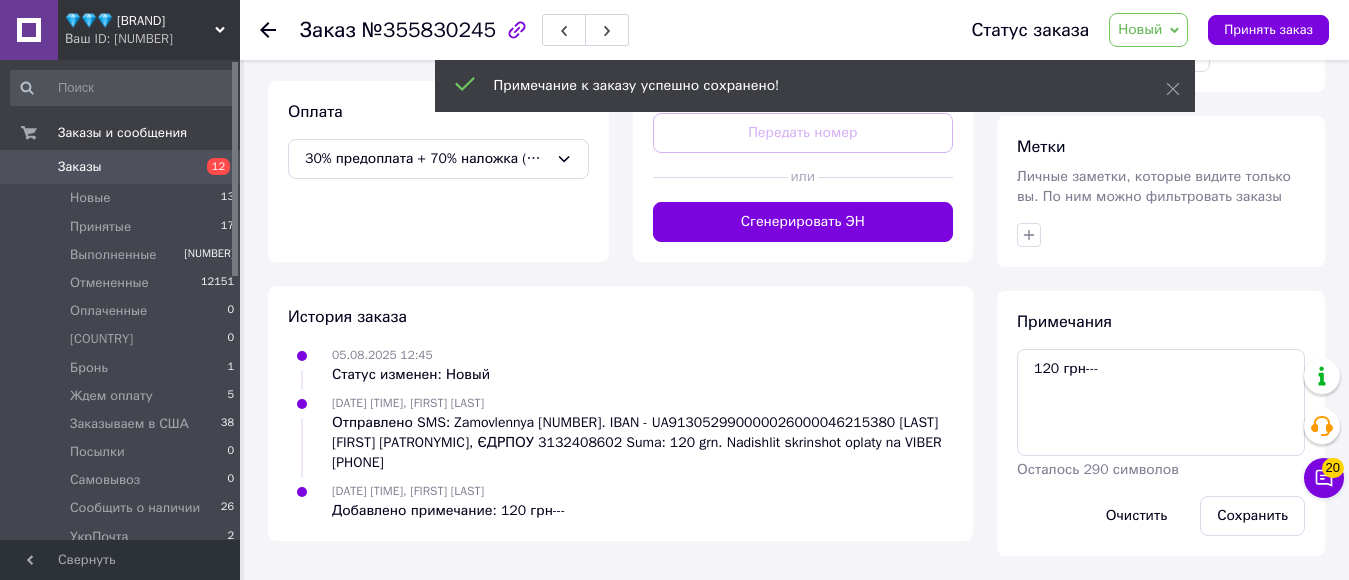 scroll, scrollTop: 762, scrollLeft: 0, axis: vertical 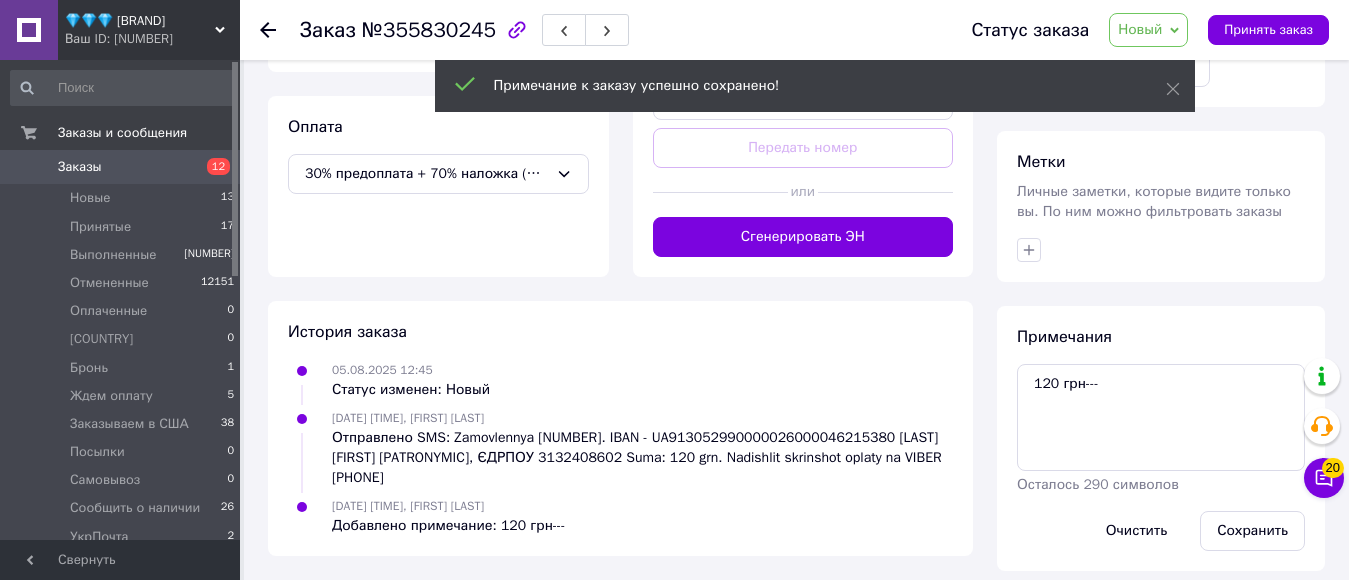 click on "Новый" at bounding box center [1140, 29] 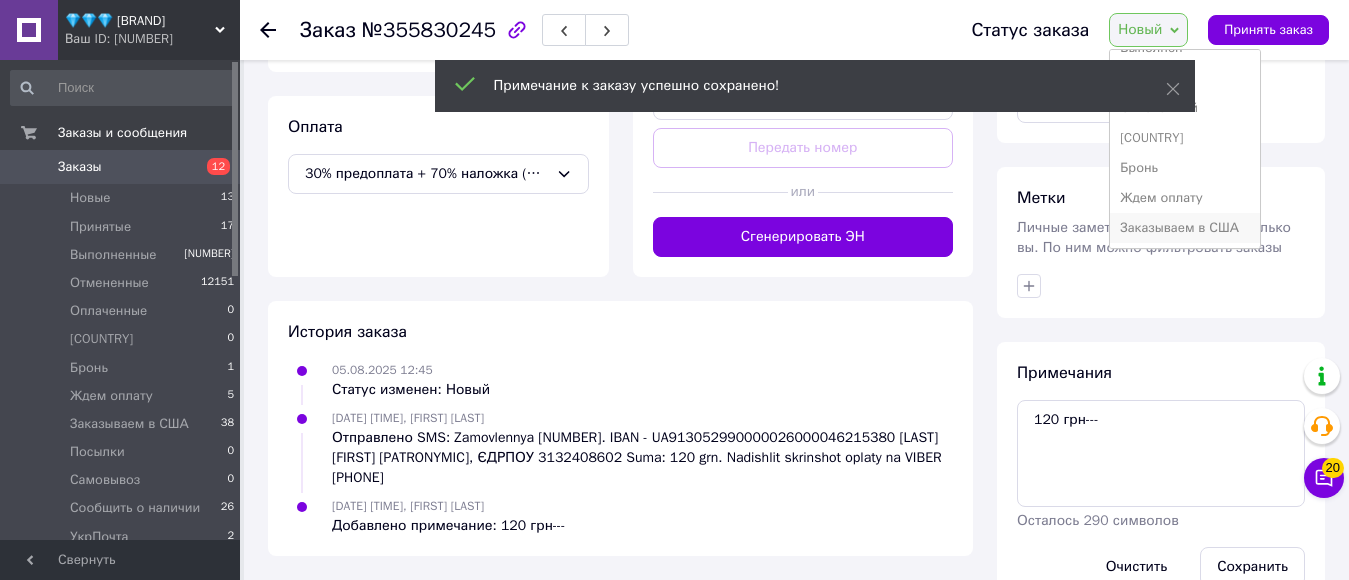 scroll, scrollTop: 100, scrollLeft: 0, axis: vertical 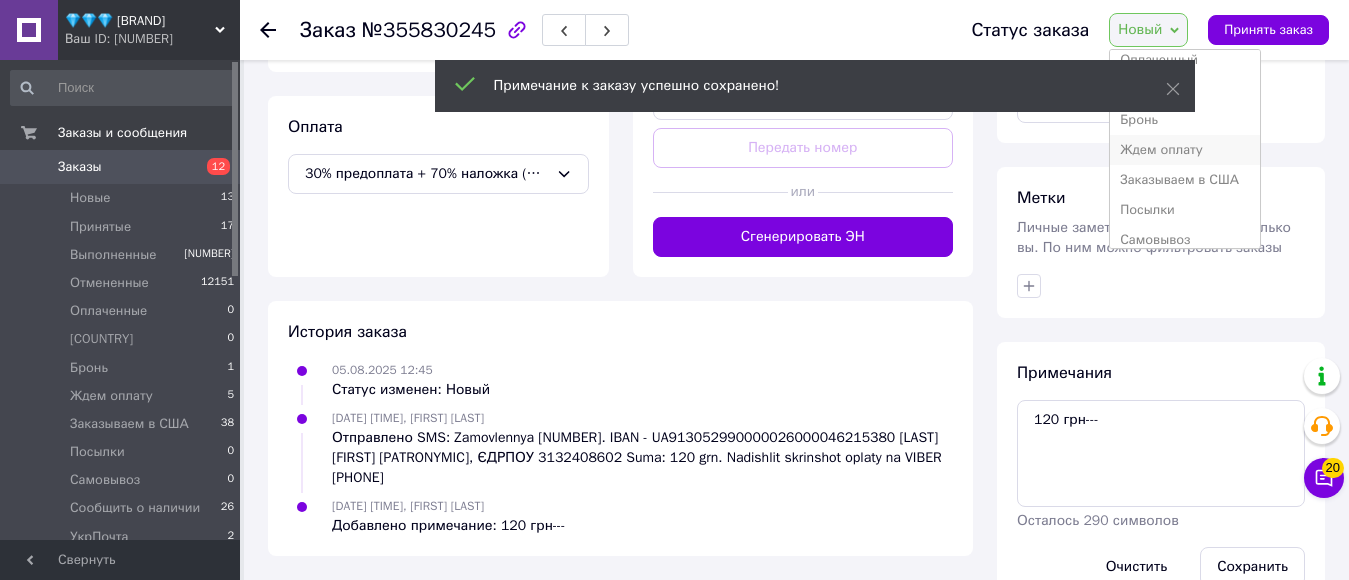click on "Ждем оплату" at bounding box center [1185, 150] 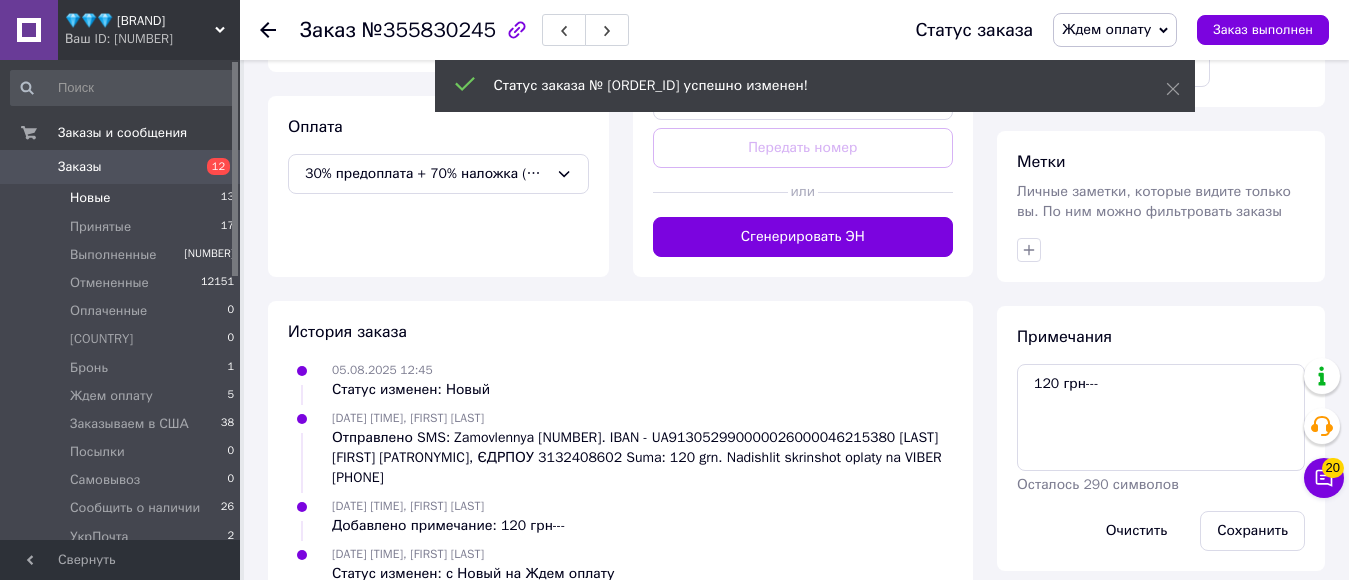 click on "Новые" at bounding box center [90, 198] 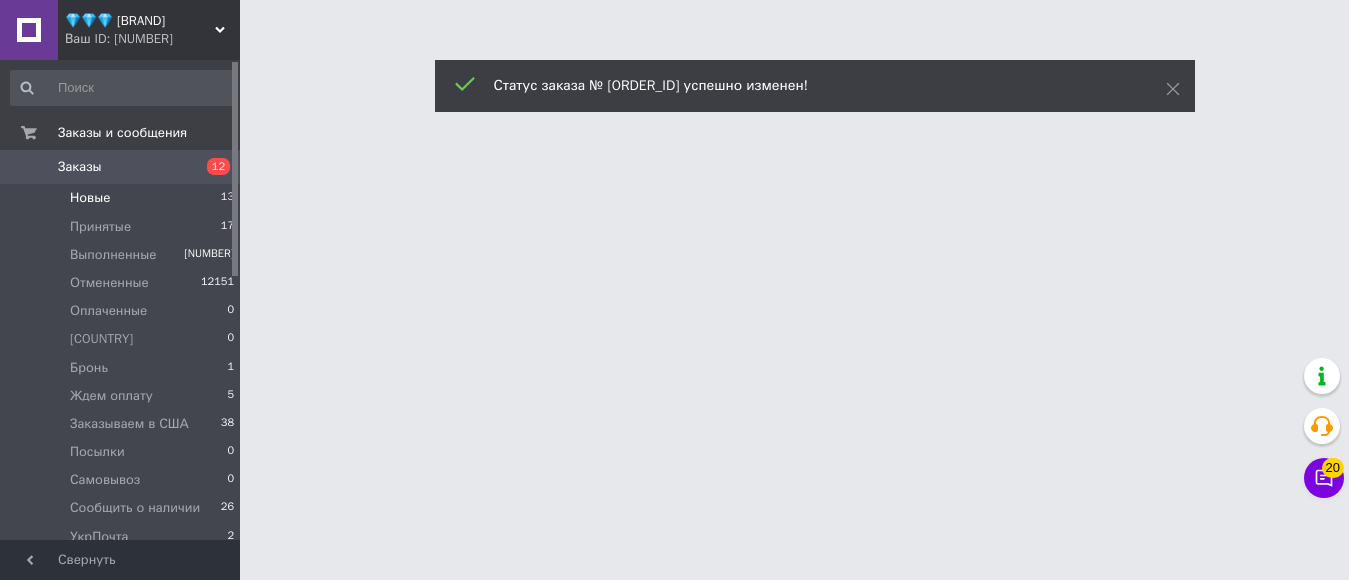 scroll, scrollTop: 0, scrollLeft: 0, axis: both 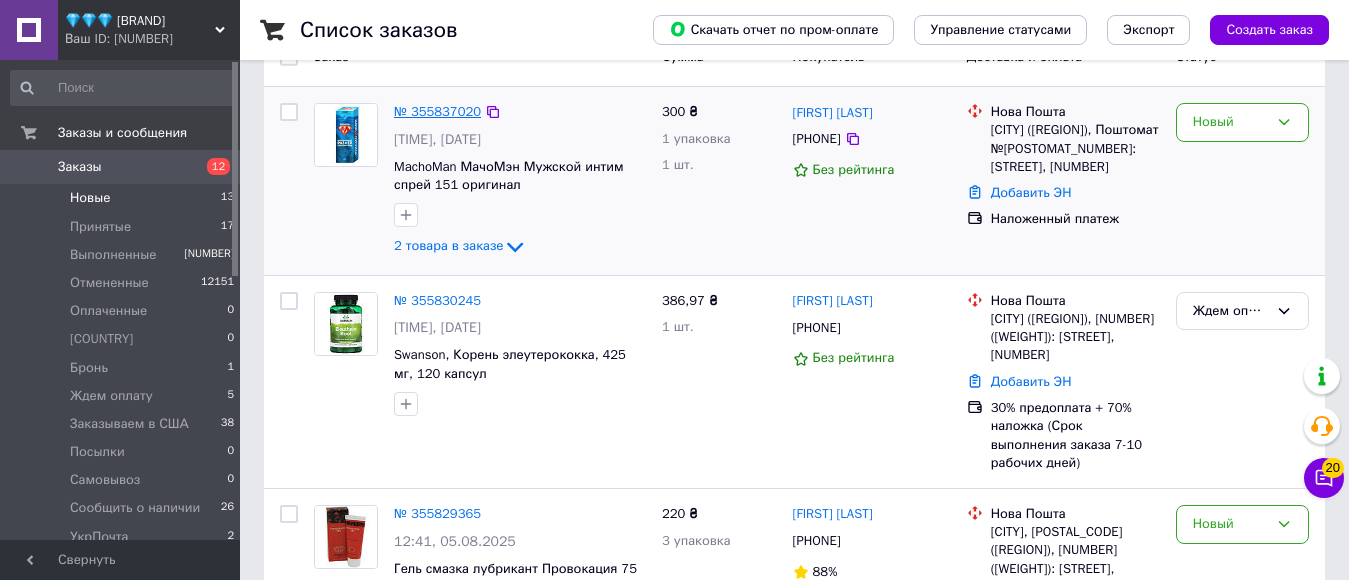 click on "№ 355837020" at bounding box center (437, 111) 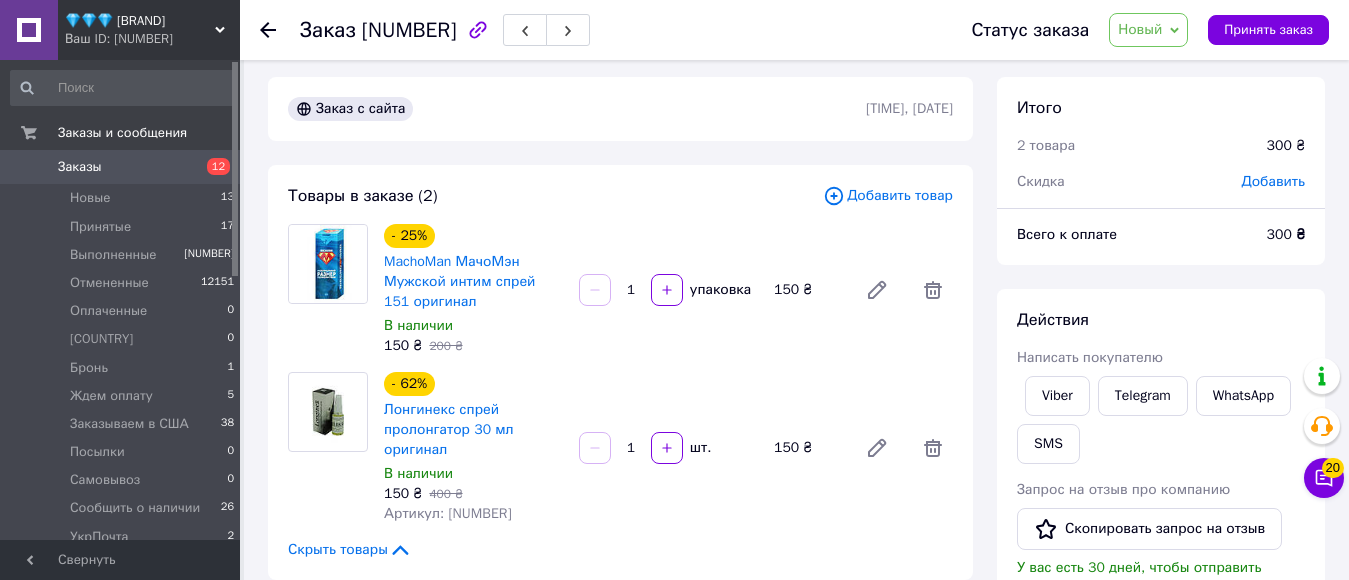 scroll, scrollTop: 0, scrollLeft: 0, axis: both 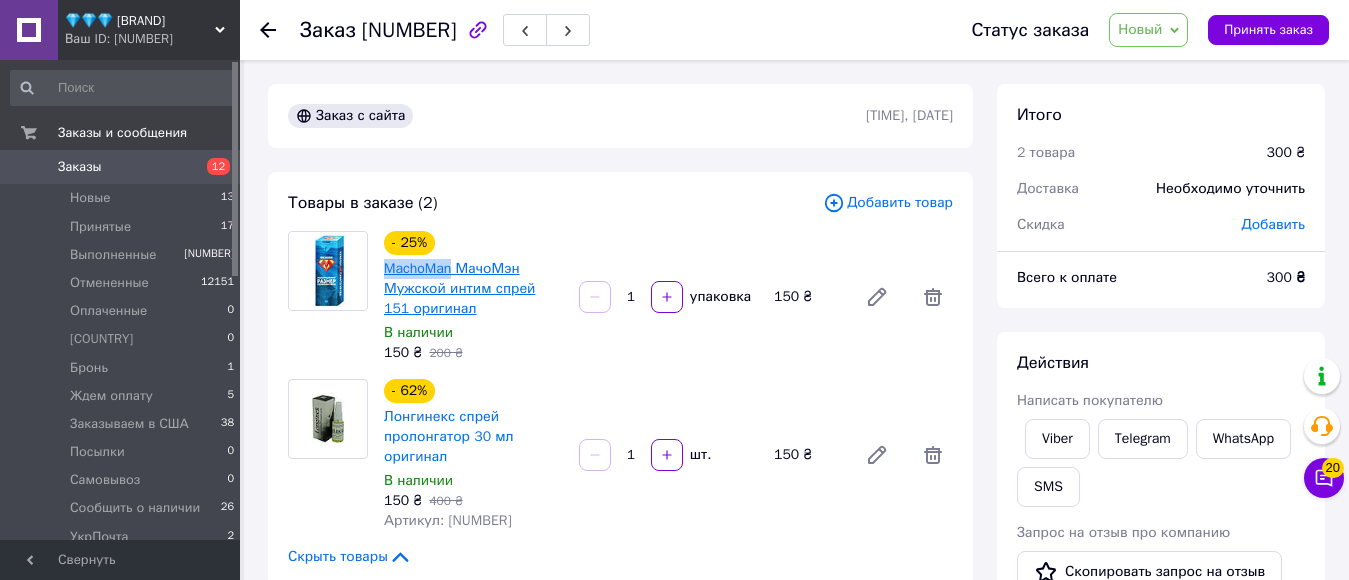 drag, startPoint x: 380, startPoint y: 266, endPoint x: 455, endPoint y: 272, distance: 75.23962 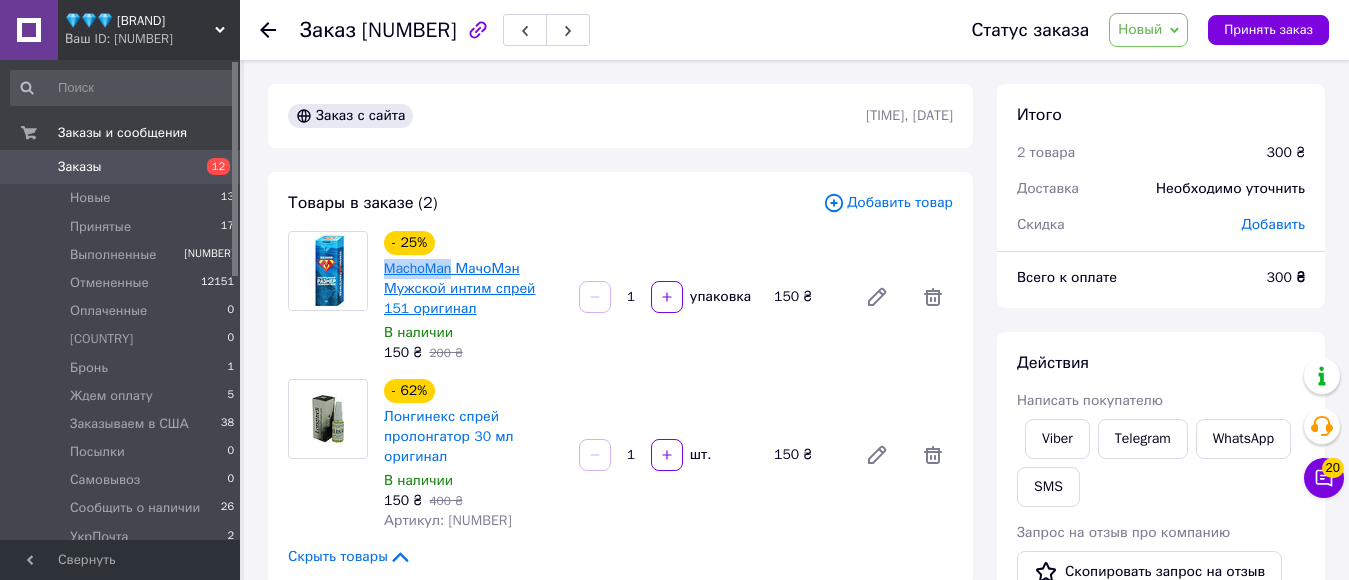 click on "- 25% MachoMan МачоМэн Мужской интим спрей 151 оригинал В наличии 150 ₴   200 ₴" at bounding box center [473, 297] 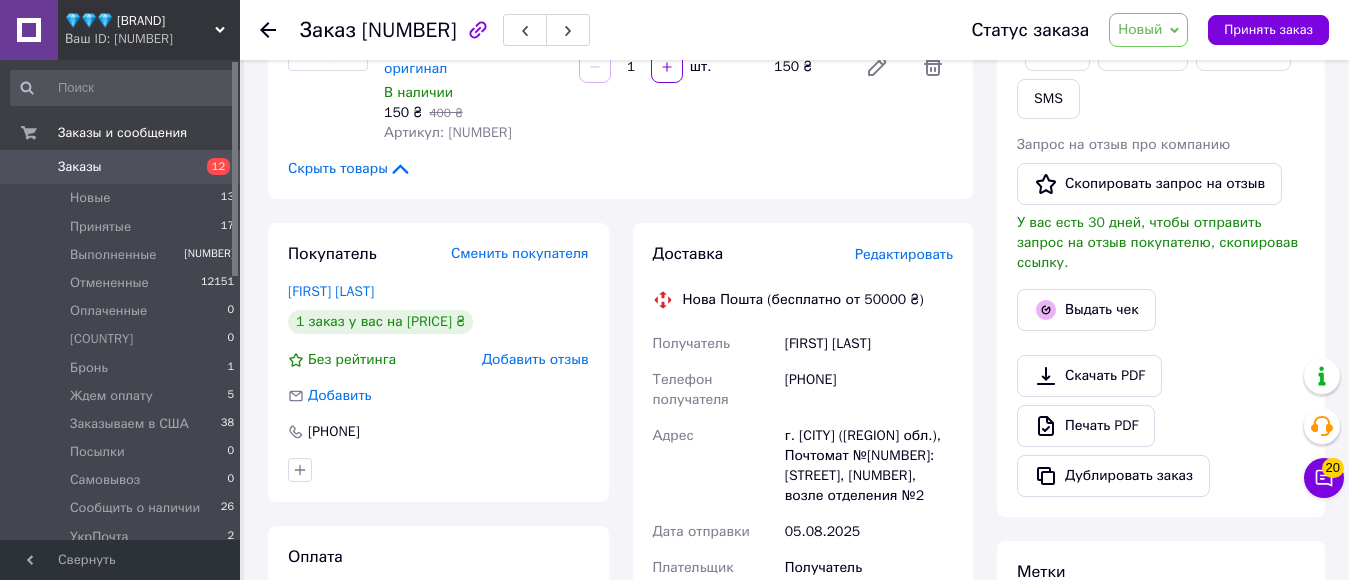 scroll, scrollTop: 500, scrollLeft: 0, axis: vertical 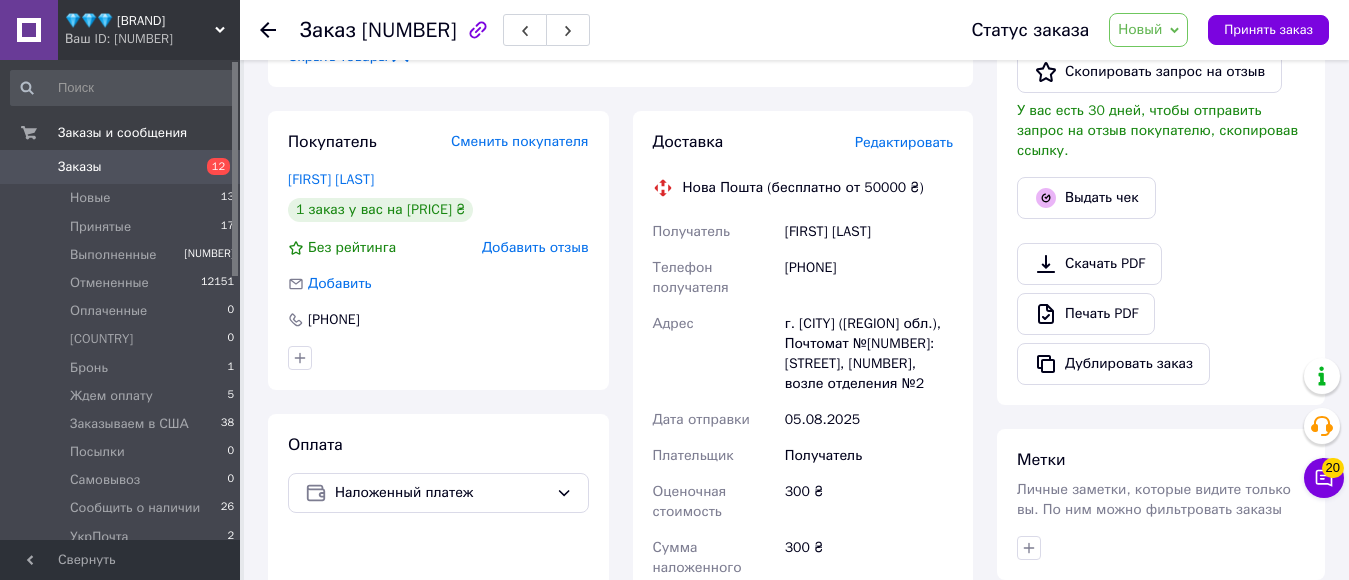 drag, startPoint x: 812, startPoint y: 265, endPoint x: 887, endPoint y: 266, distance: 75.00667 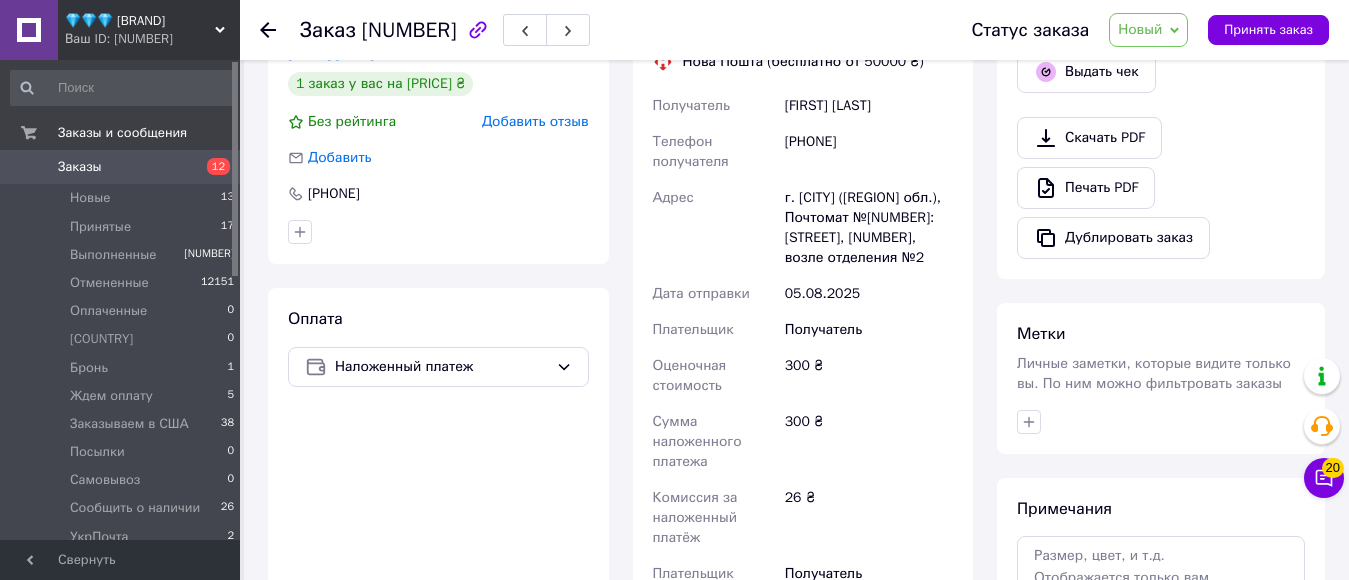 scroll, scrollTop: 700, scrollLeft: 0, axis: vertical 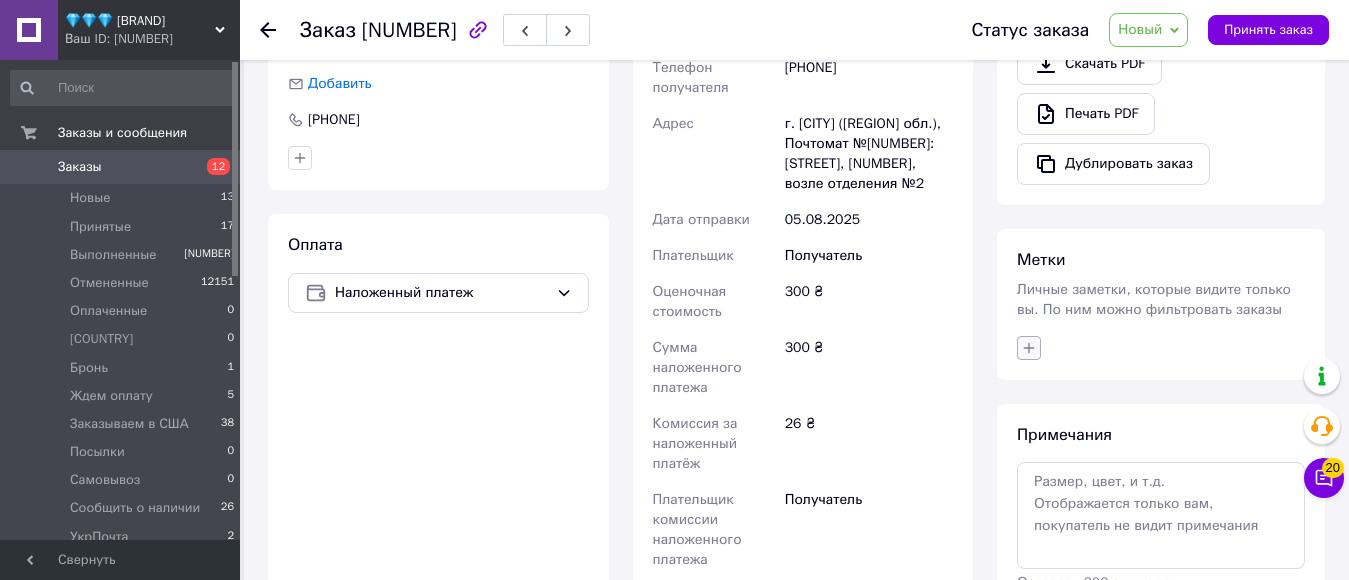 click 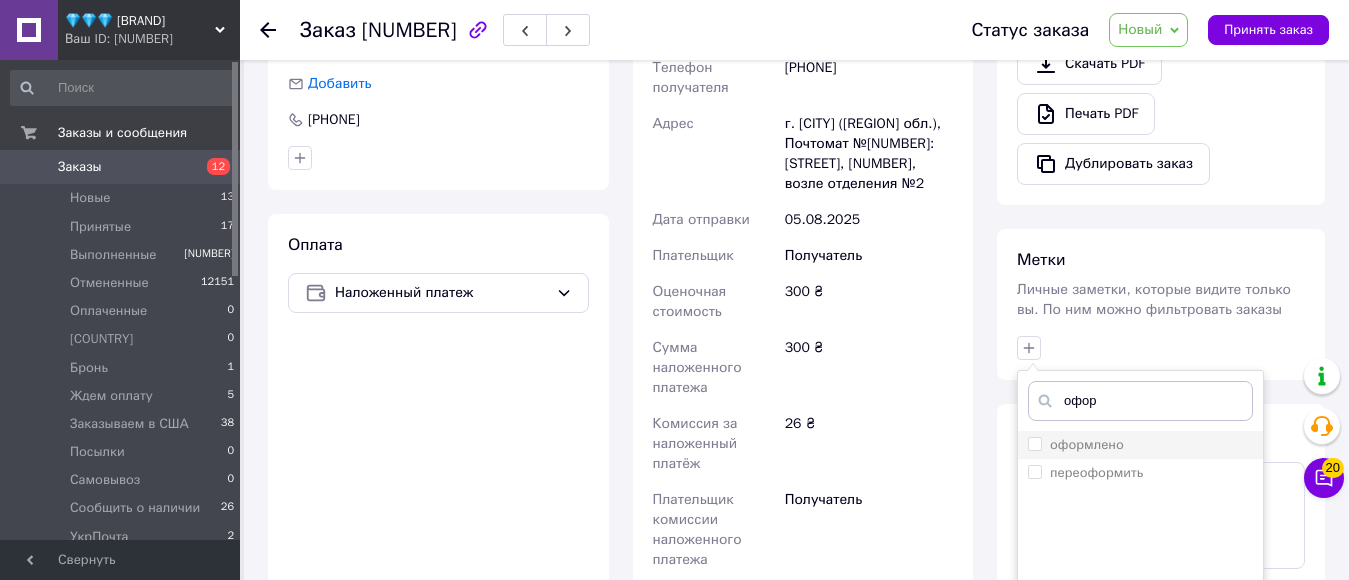type on "офор" 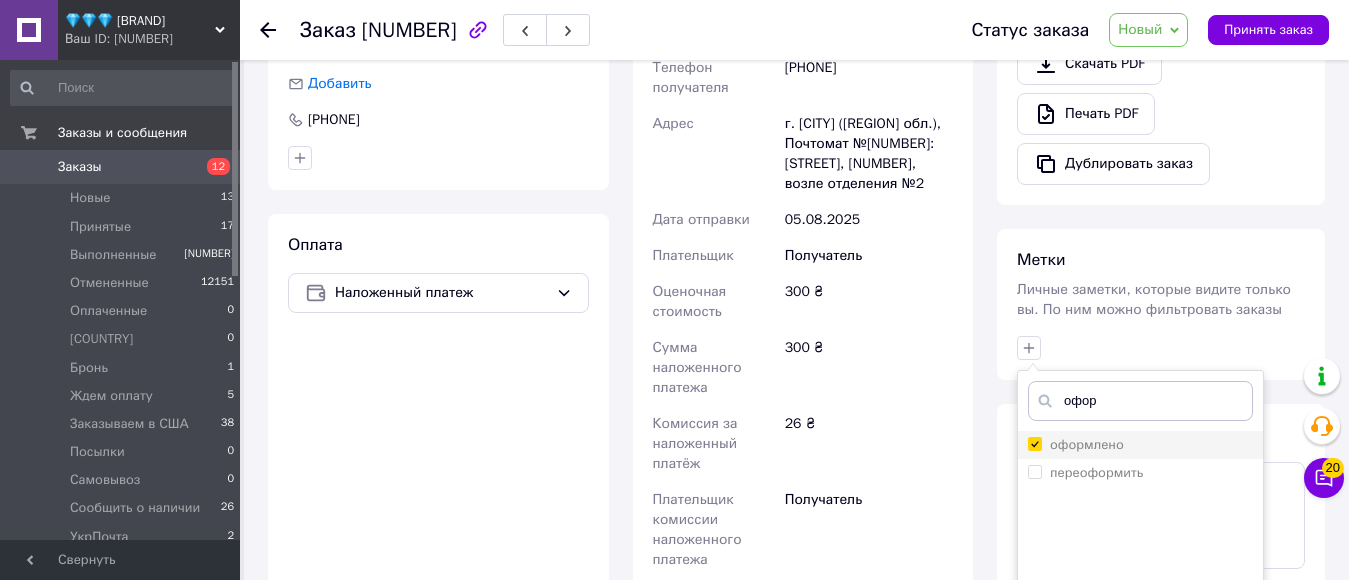 click on "оформлено" at bounding box center [1034, 443] 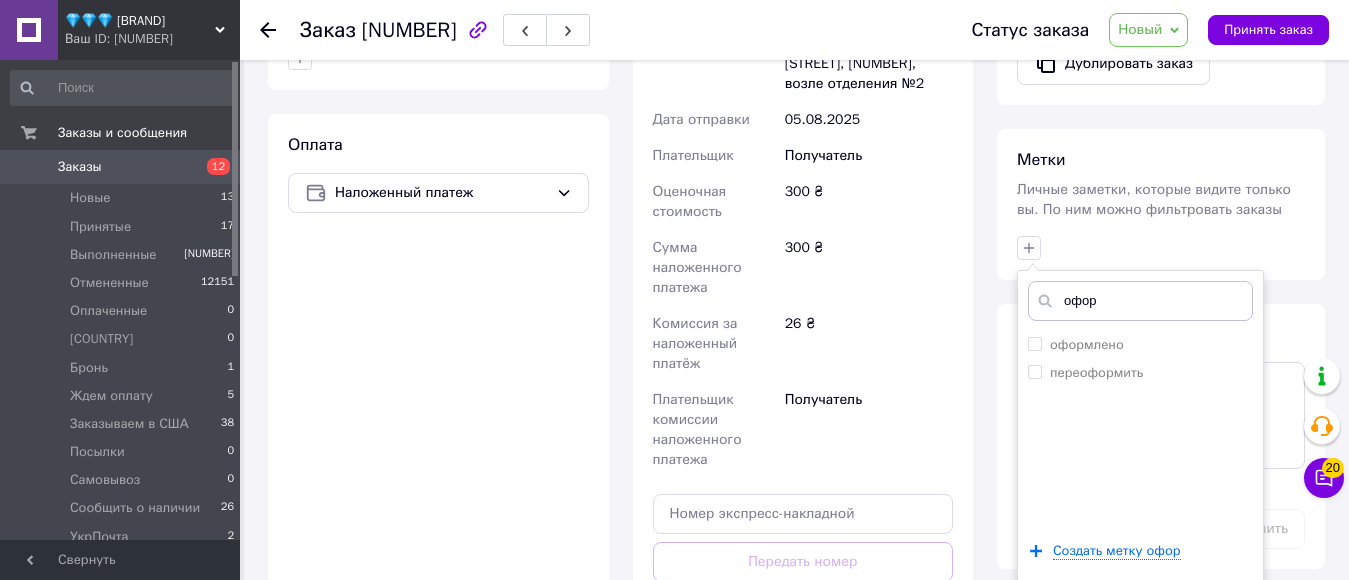 scroll, scrollTop: 1000, scrollLeft: 0, axis: vertical 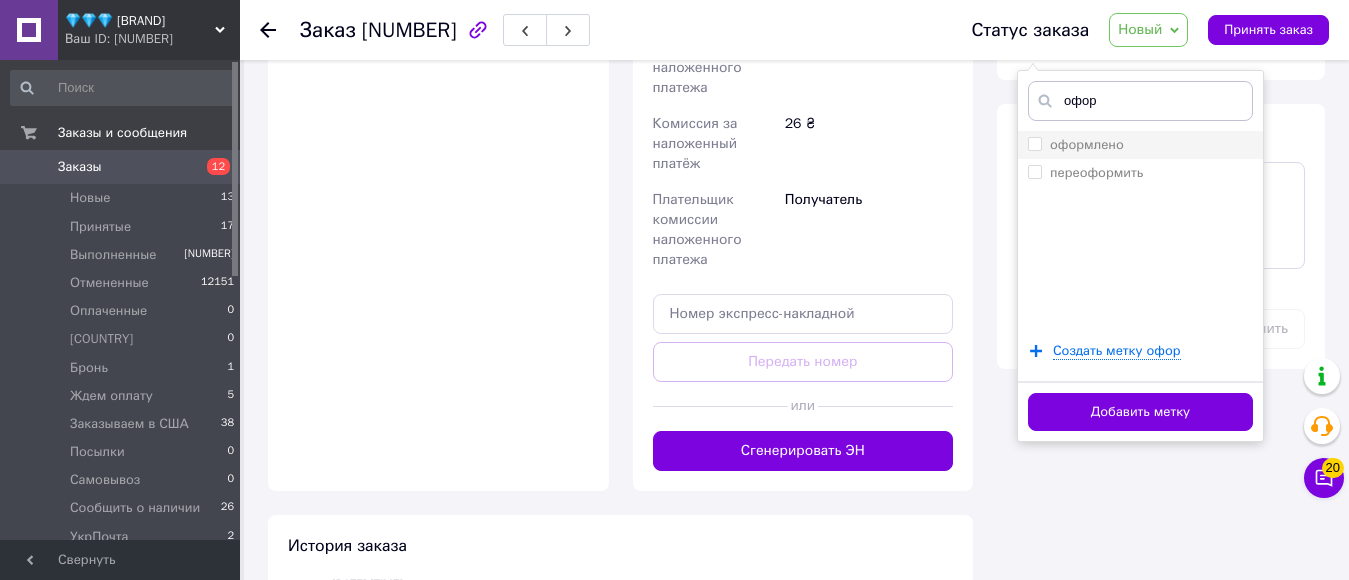 click on "оформлено" at bounding box center (1034, 143) 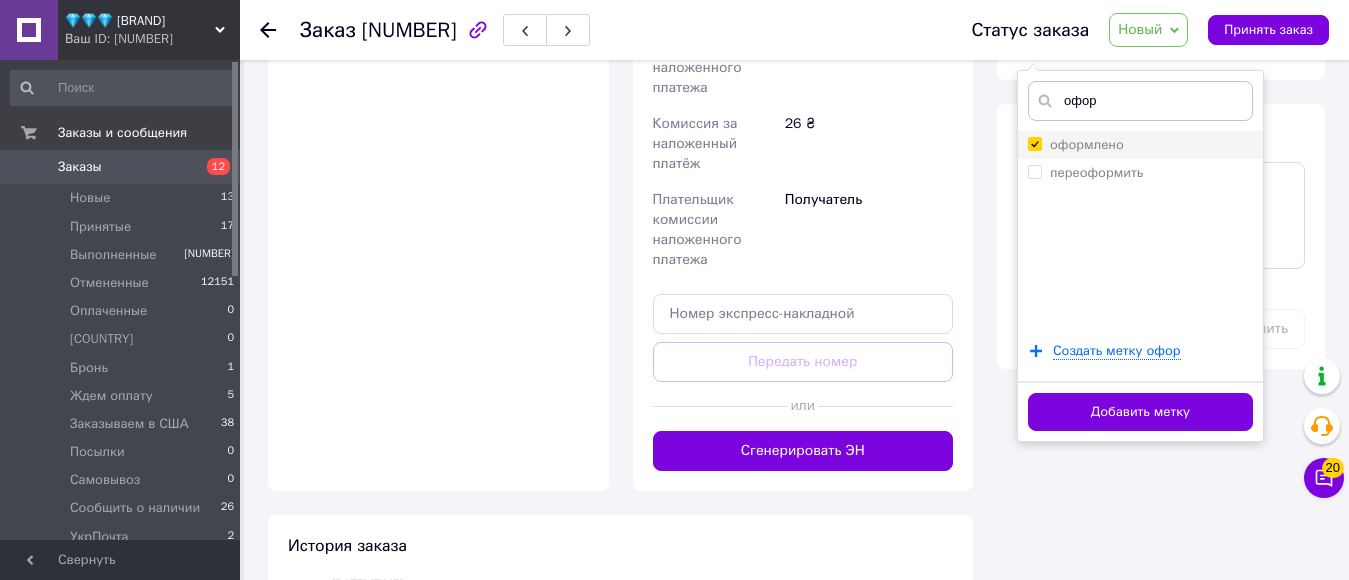 checkbox on "true" 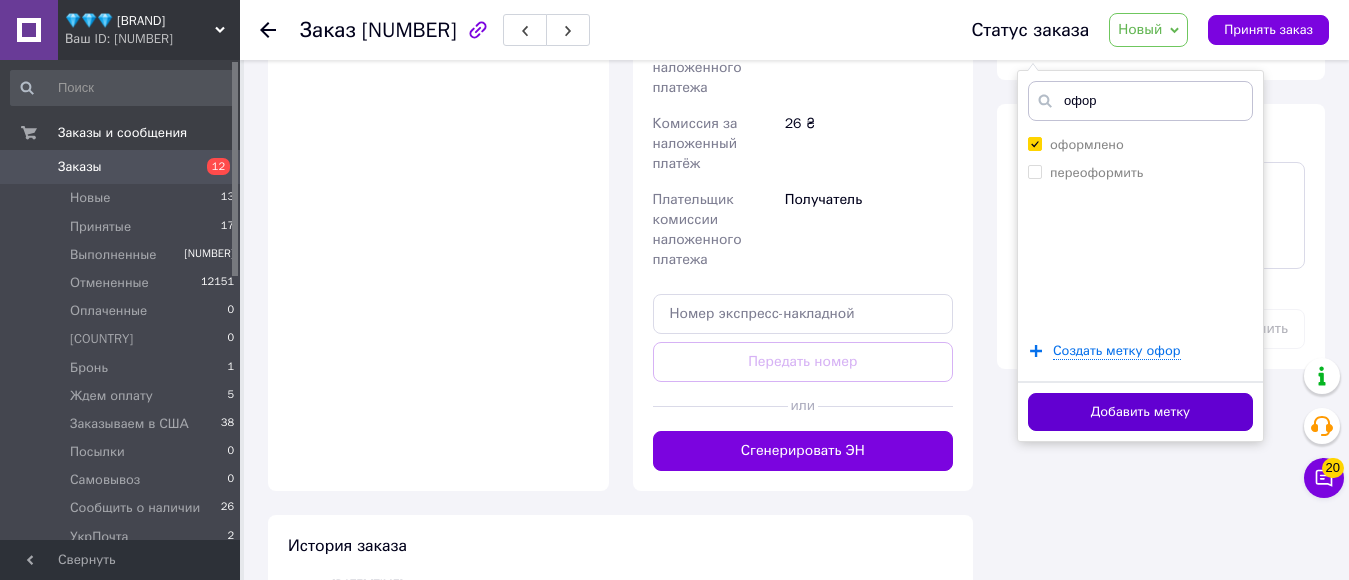 click on "Добавить метку" at bounding box center [1140, 412] 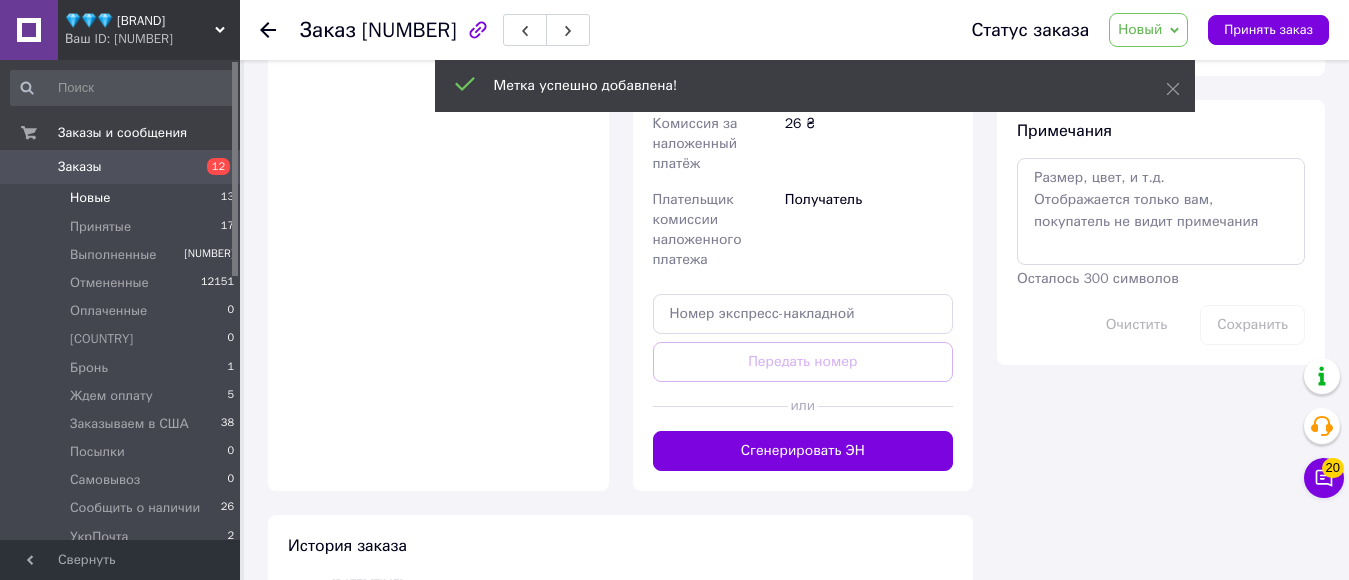 click on "Новые" at bounding box center (90, 198) 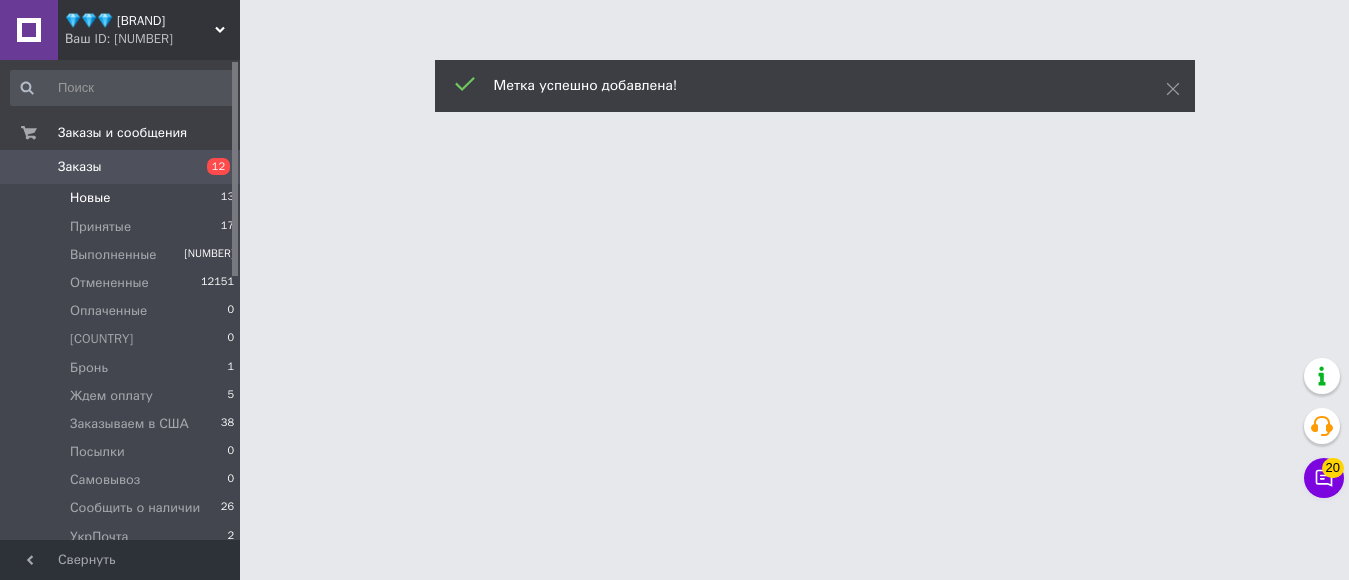 scroll, scrollTop: 0, scrollLeft: 0, axis: both 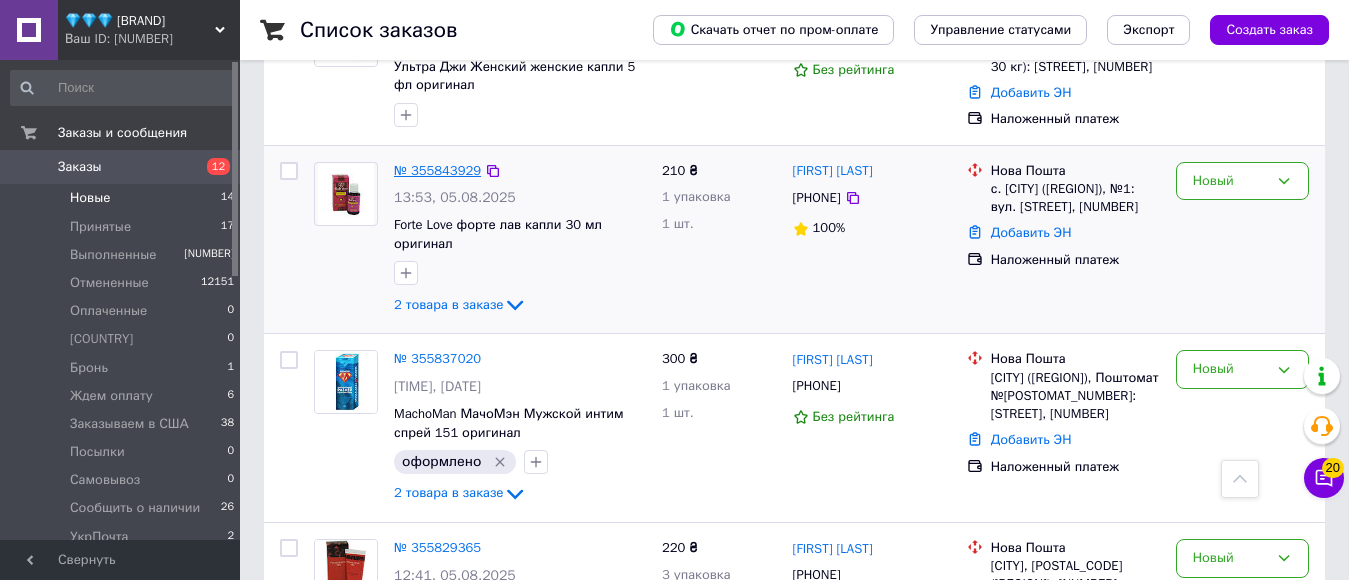 click on "№ 355843929" at bounding box center [437, 170] 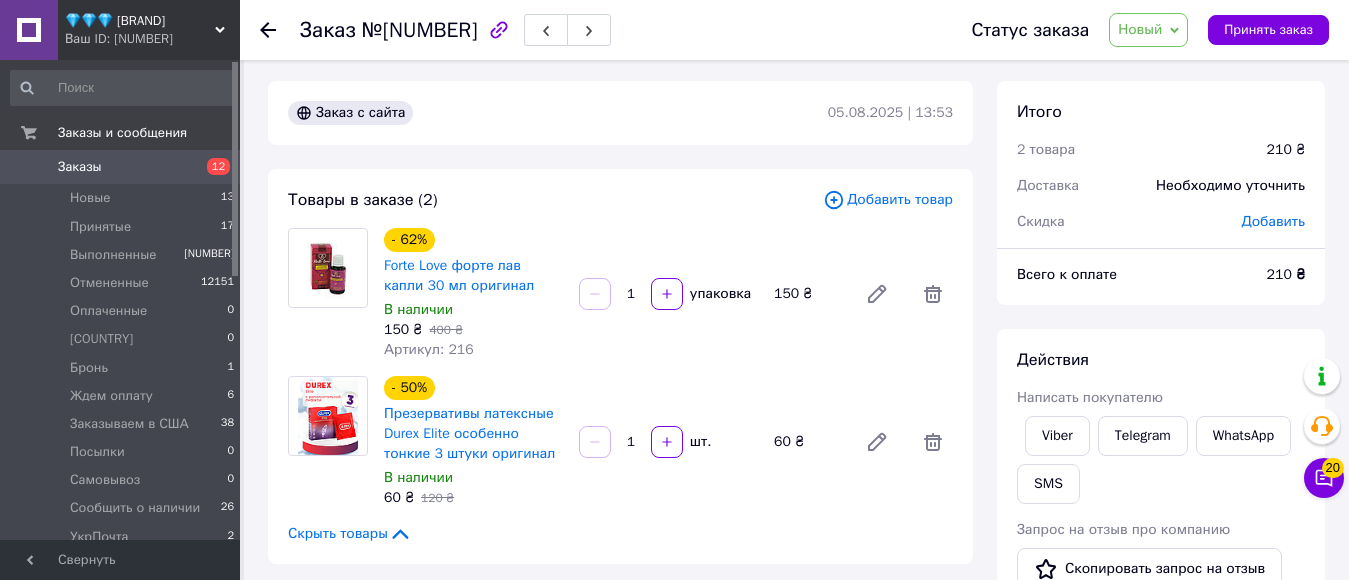 scroll, scrollTop: 0, scrollLeft: 0, axis: both 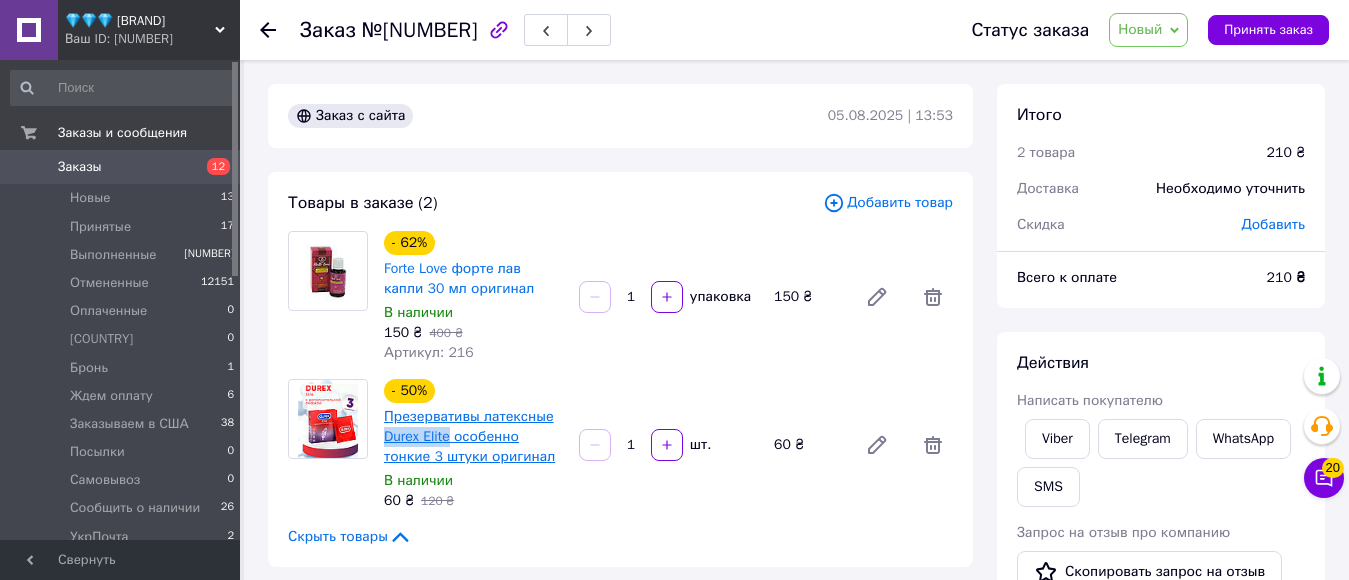 drag, startPoint x: 381, startPoint y: 441, endPoint x: 451, endPoint y: 446, distance: 70.178345 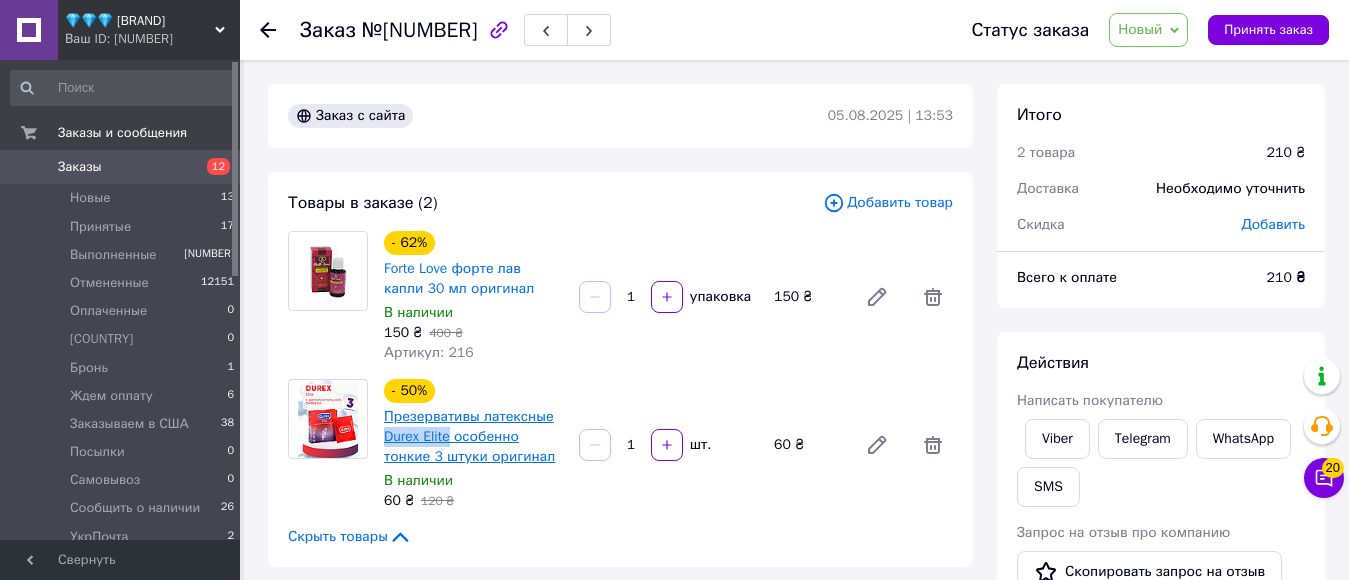 click on "- 50% [PRODUCT_NAME] [PRODUCT_DETAILS] [BRAND] [PRODUCT_NAME] [PRODUCT_DETAILS] [BRAND] В наличии [PRICE] ₴   [PRICE] ₴" at bounding box center [473, 445] 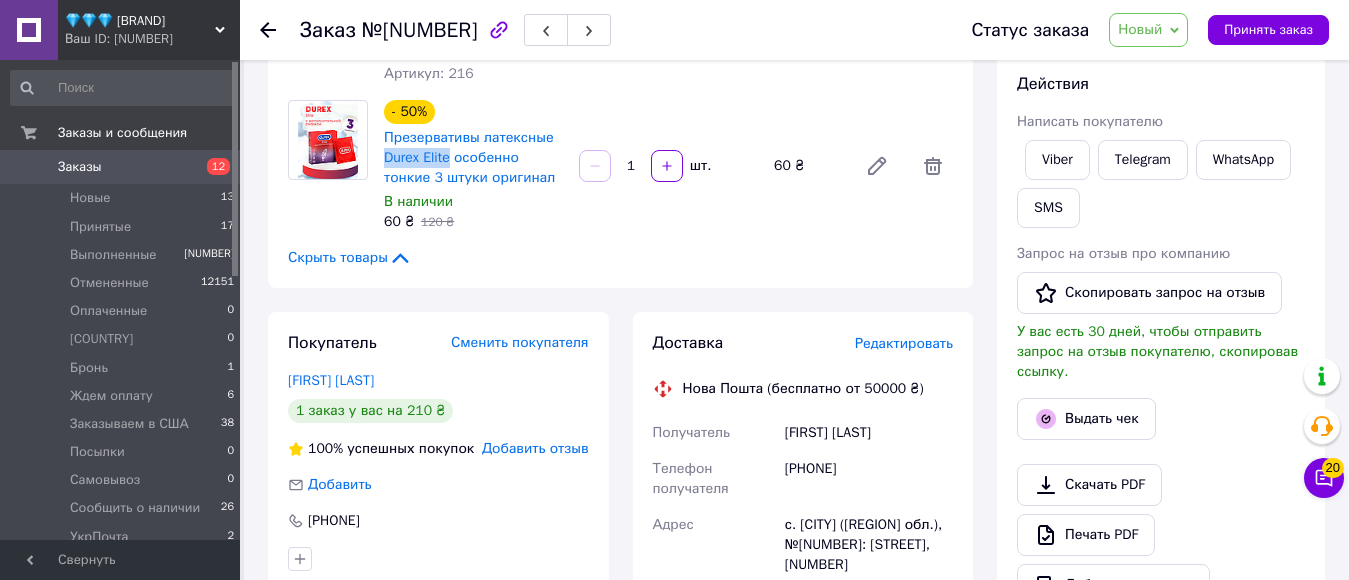 scroll, scrollTop: 300, scrollLeft: 0, axis: vertical 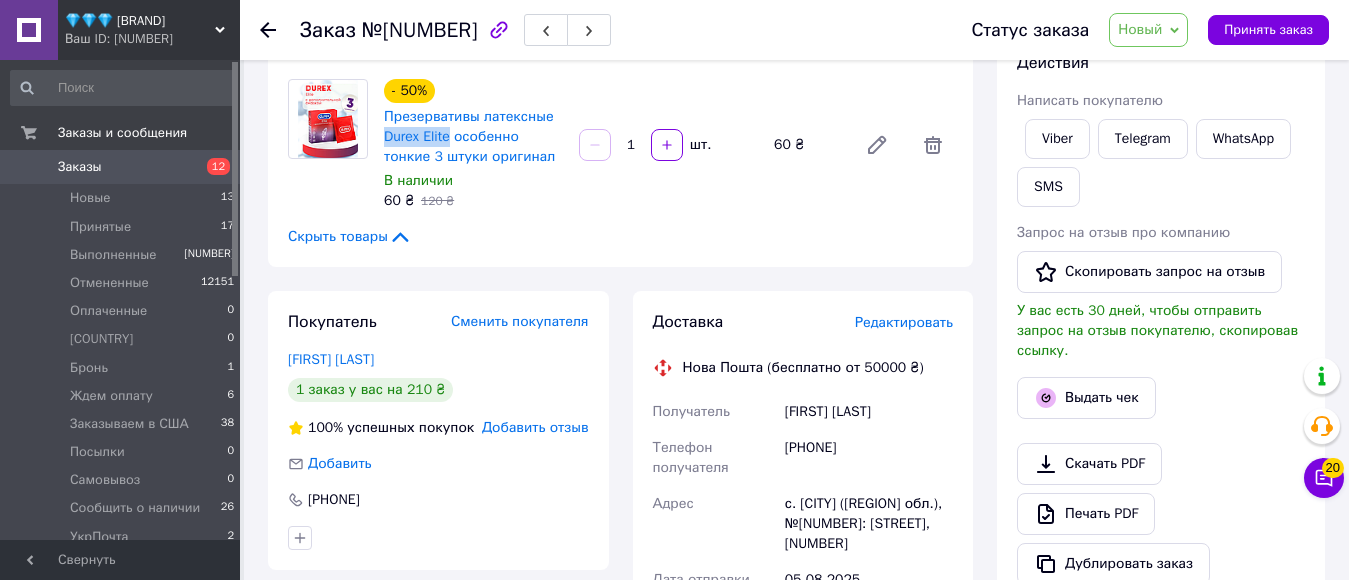 drag, startPoint x: 811, startPoint y: 448, endPoint x: 915, endPoint y: 453, distance: 104.120125 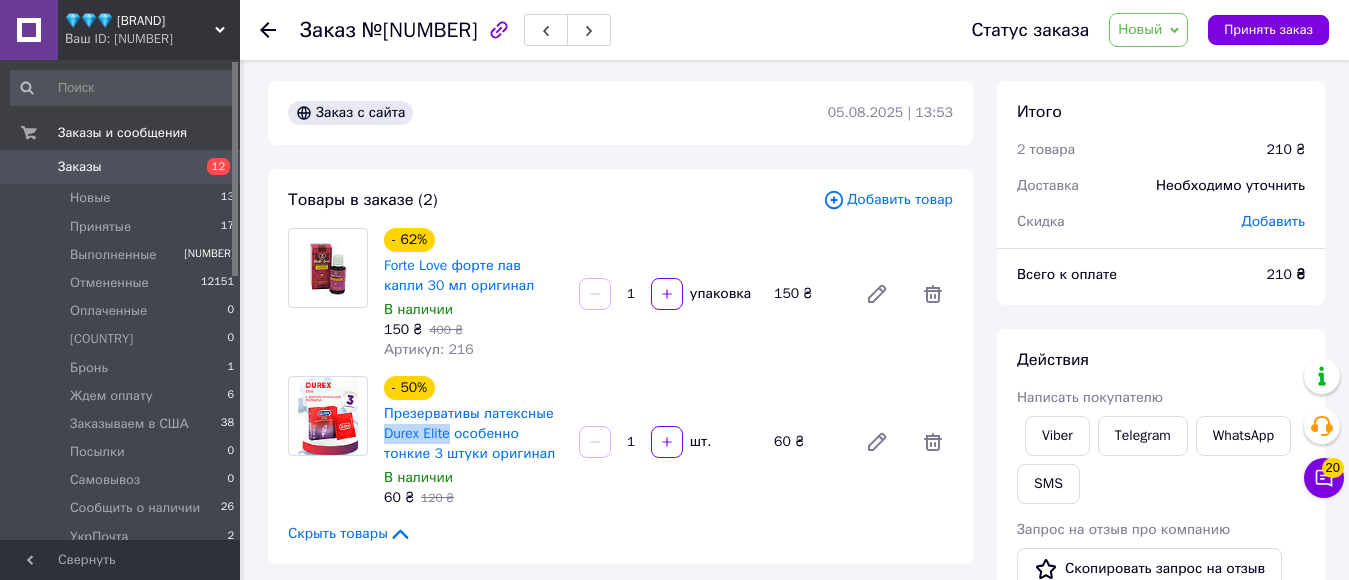 scroll, scrollTop: 0, scrollLeft: 0, axis: both 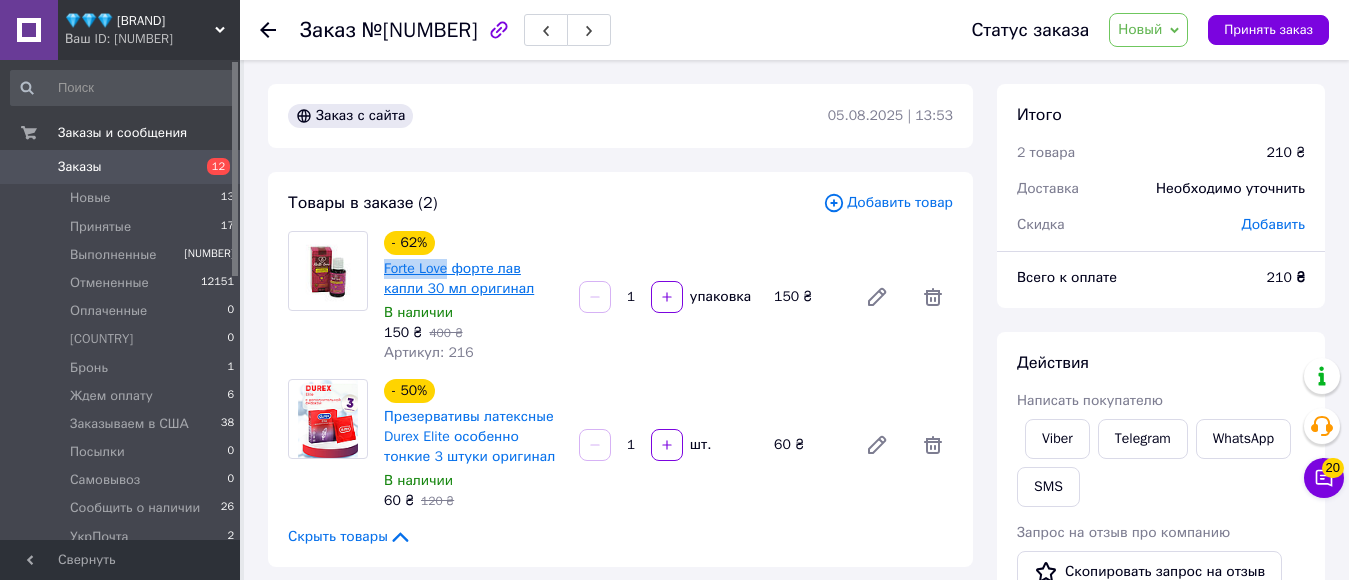 drag, startPoint x: 382, startPoint y: 273, endPoint x: 447, endPoint y: 273, distance: 65 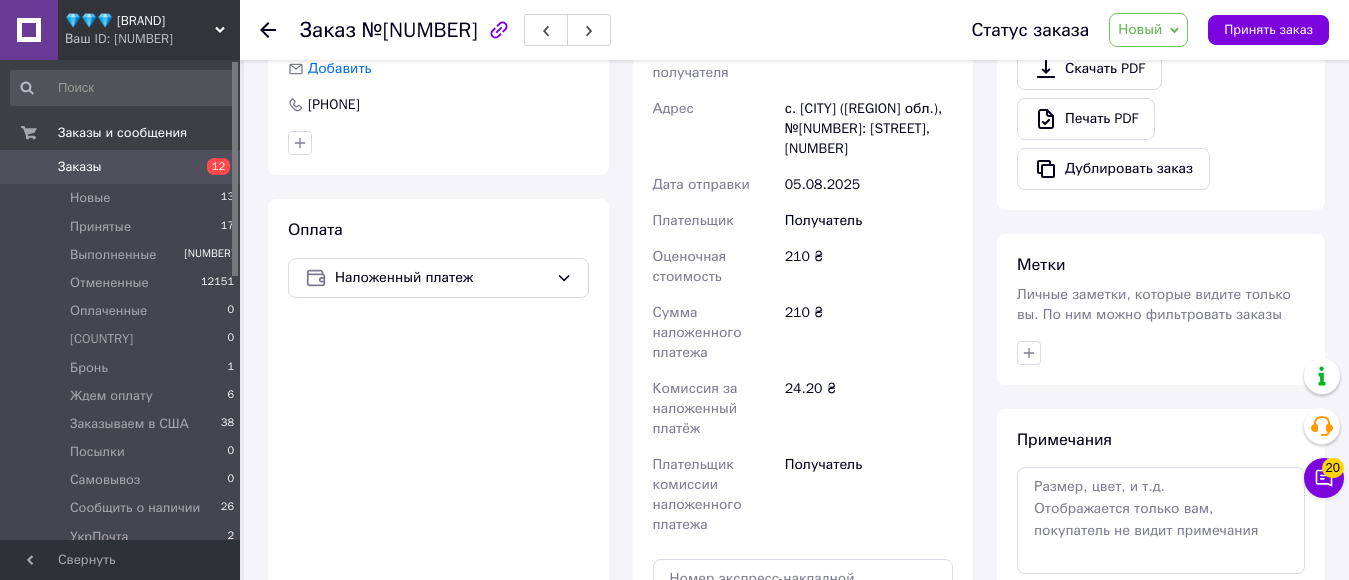 scroll, scrollTop: 800, scrollLeft: 0, axis: vertical 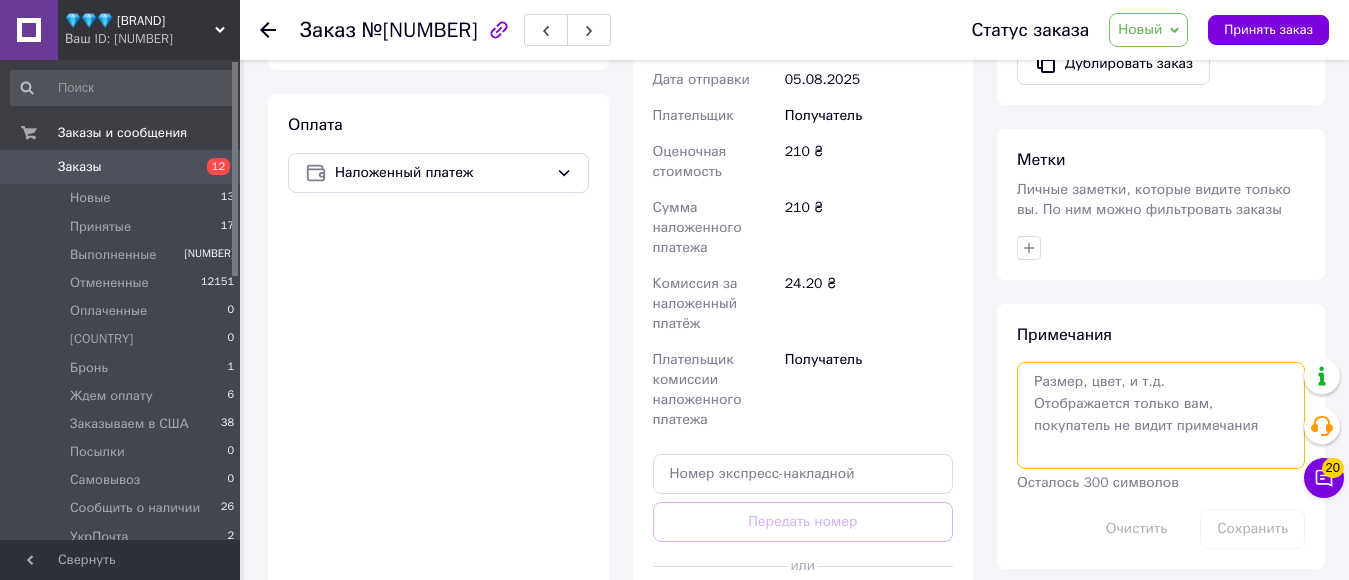 click at bounding box center (1161, 415) 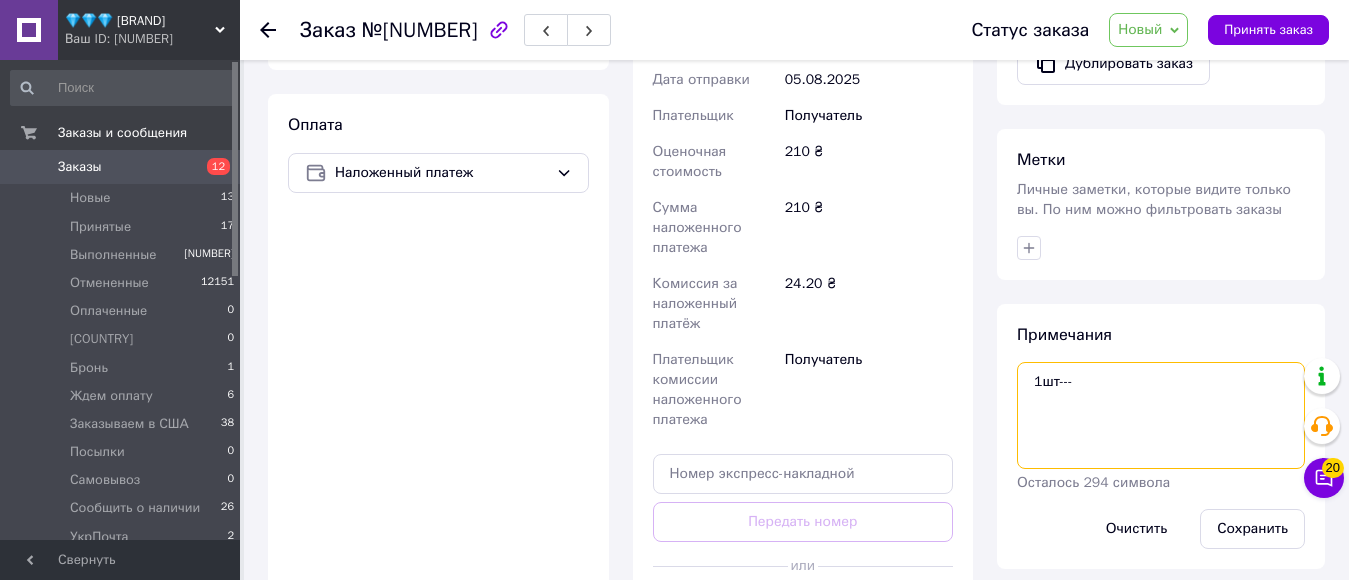 paste on "Forte Love" 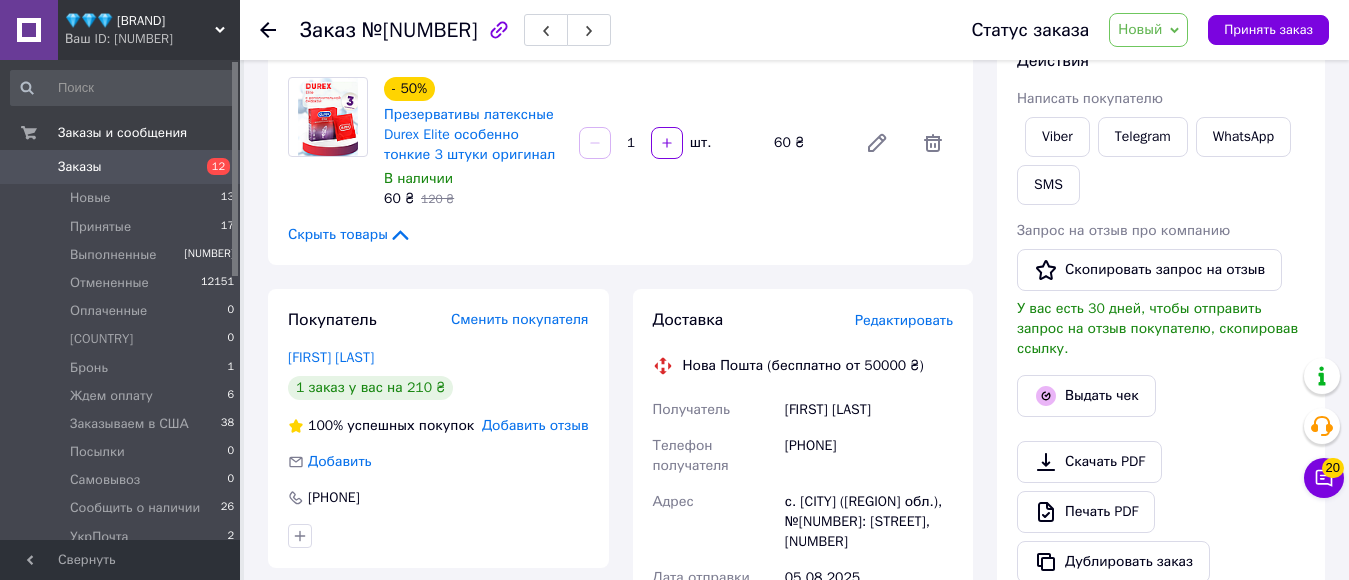 scroll, scrollTop: 100, scrollLeft: 0, axis: vertical 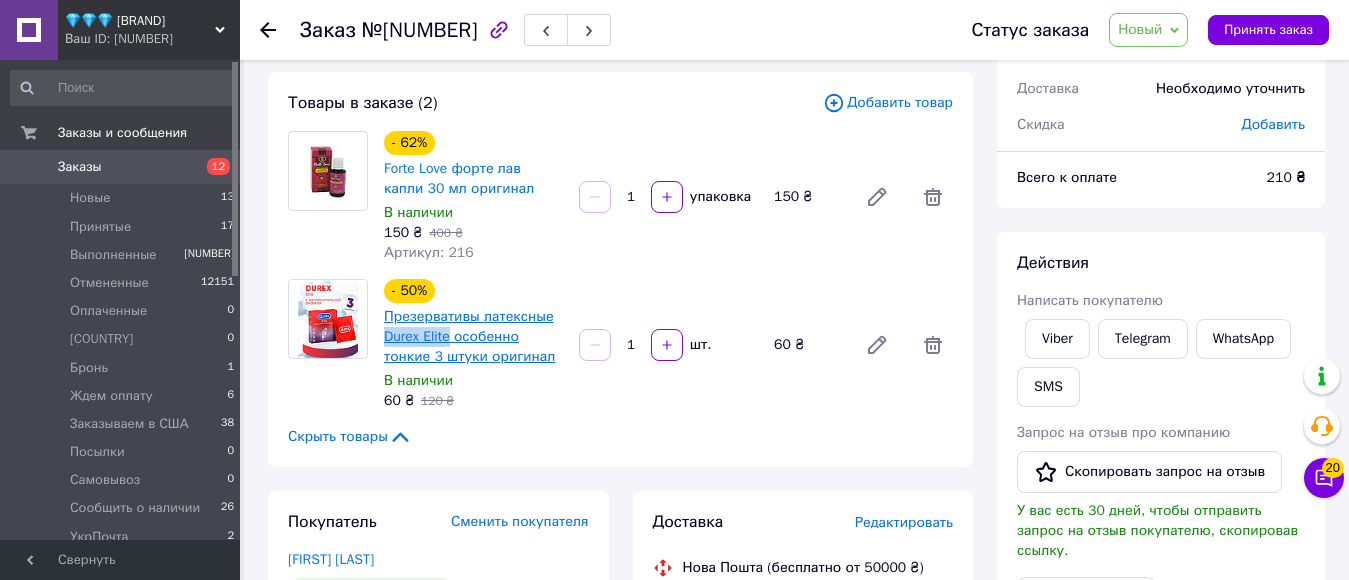 drag, startPoint x: 382, startPoint y: 339, endPoint x: 449, endPoint y: 342, distance: 67.06713 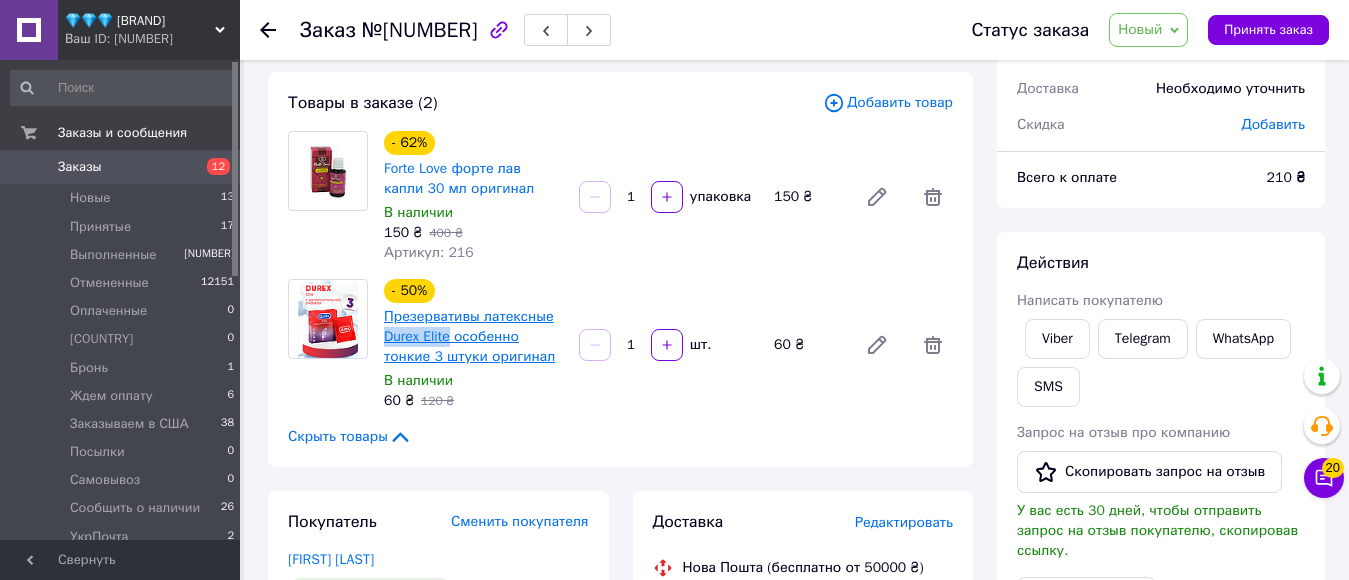 click on "Презервативы латексные Durex Elite особенно тонкие 3 штуки оригинал" at bounding box center (473, 337) 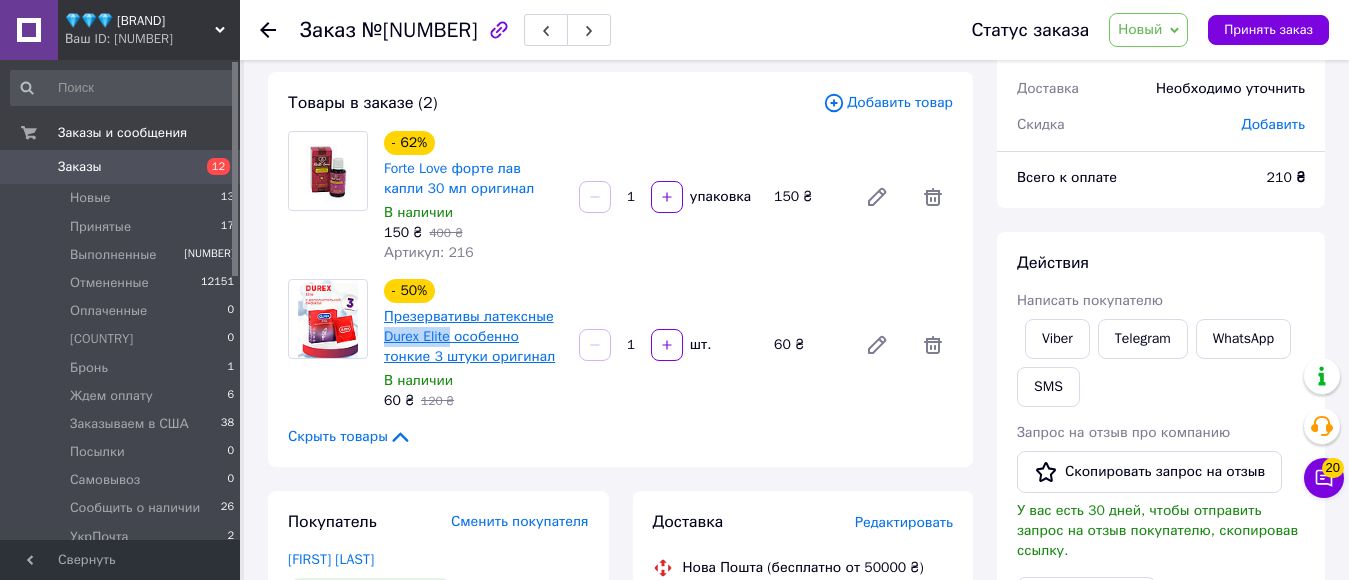 copy on "[BRAND] [PRODUCT]" 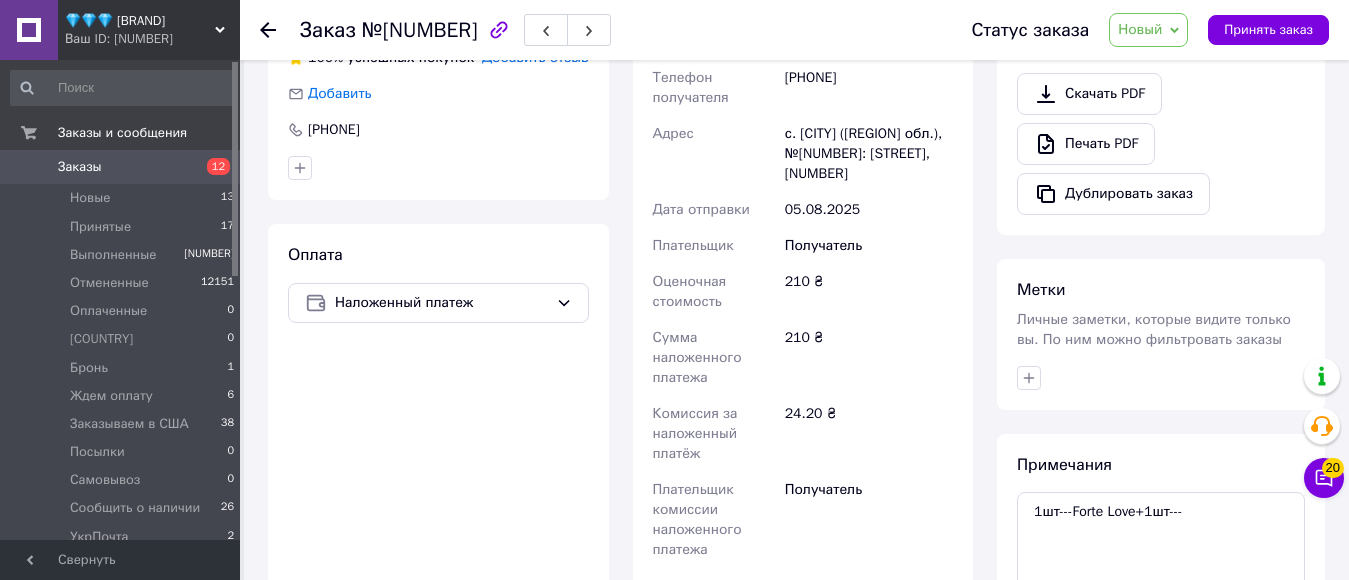 scroll, scrollTop: 700, scrollLeft: 0, axis: vertical 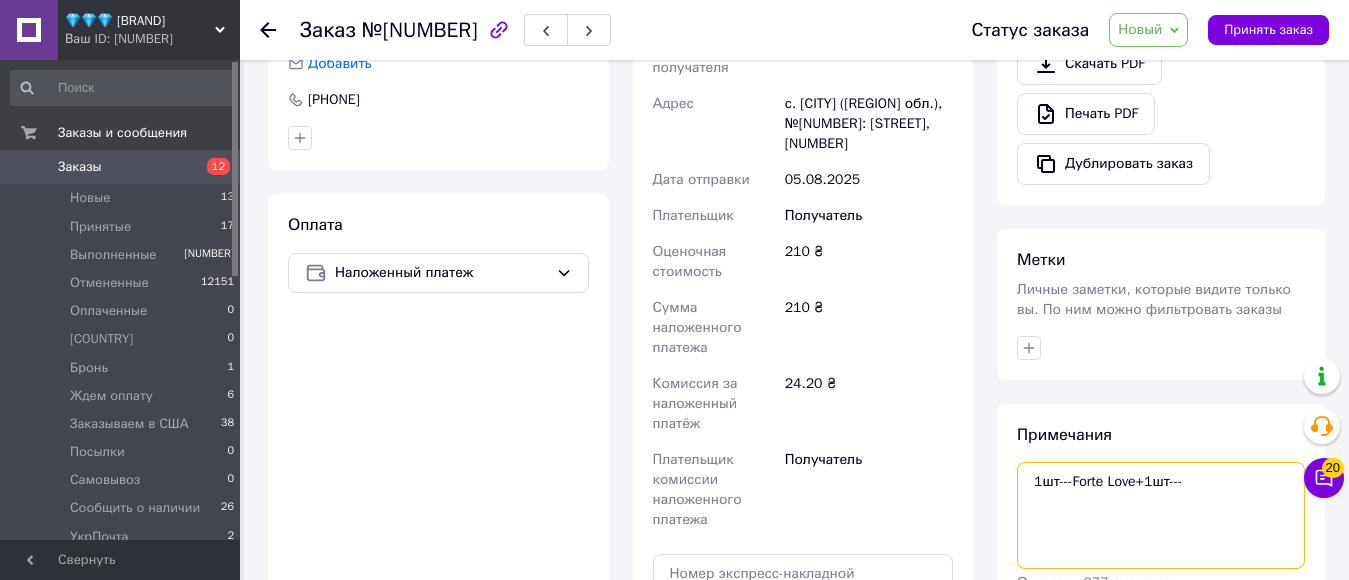 click on "1шт---Forte Love+1шт---" at bounding box center [1161, 515] 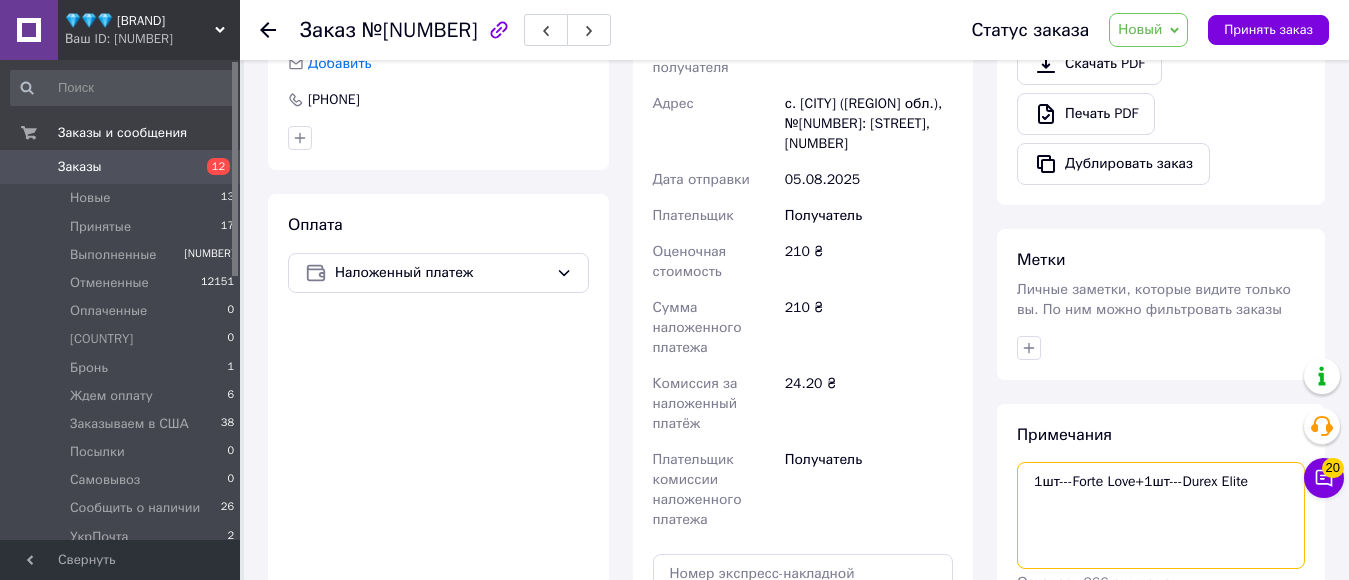 drag, startPoint x: 1270, startPoint y: 470, endPoint x: 1019, endPoint y: 470, distance: 251 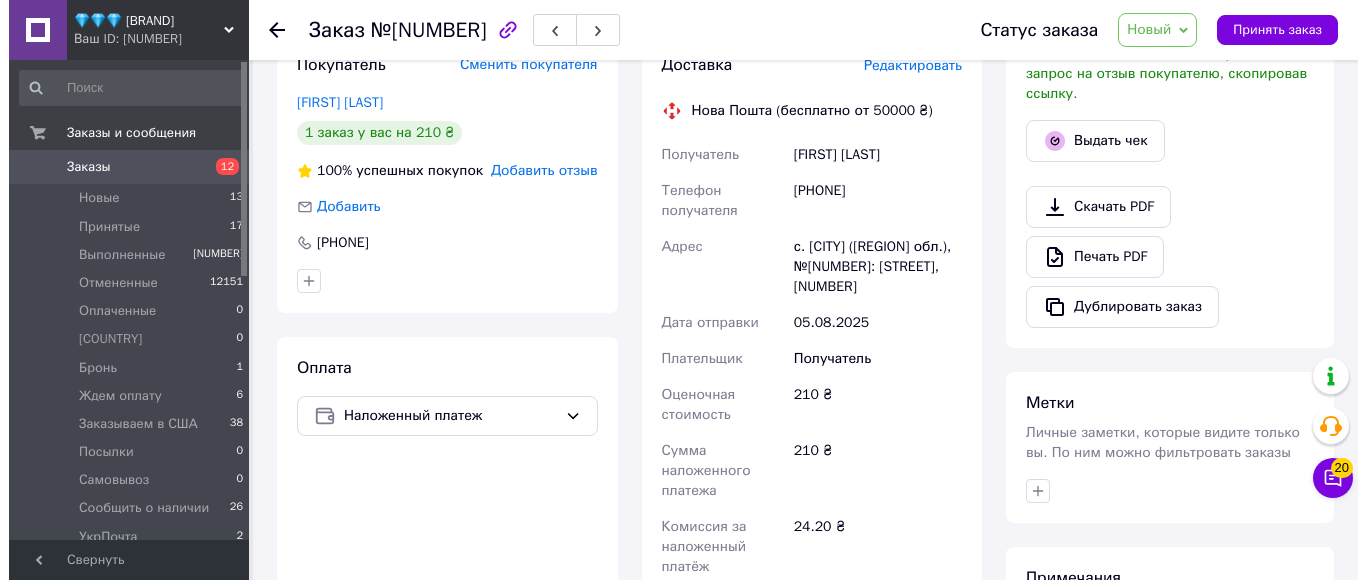 scroll, scrollTop: 400, scrollLeft: 0, axis: vertical 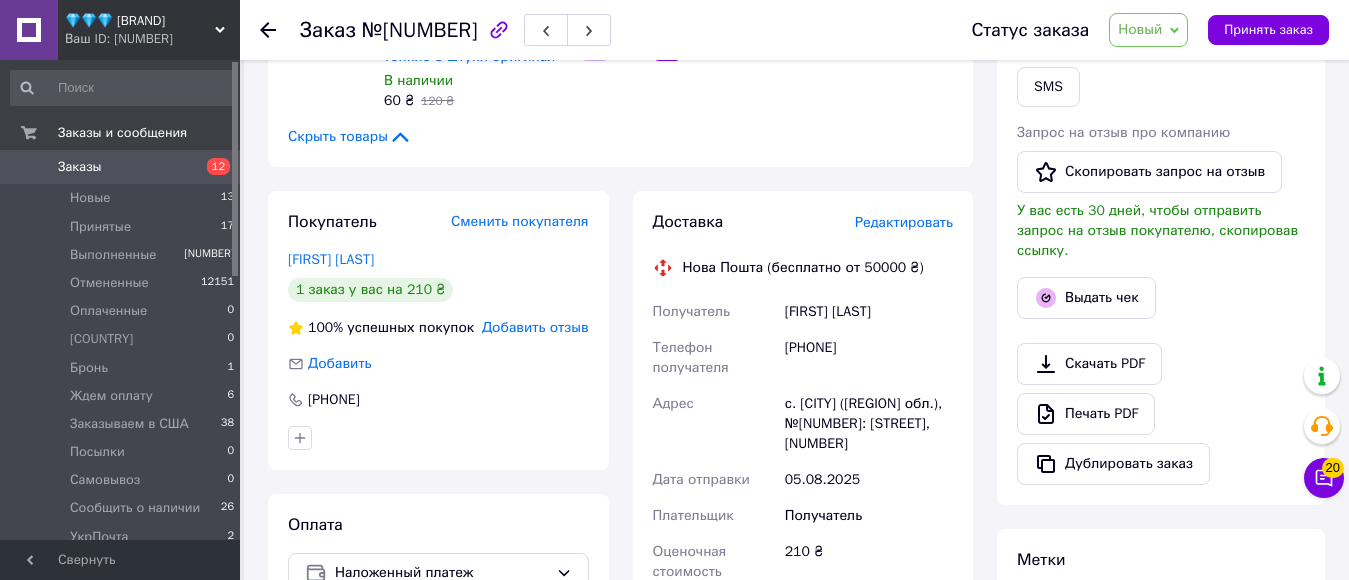 type on "1шт---Forte Love+1шт---Durex Elite" 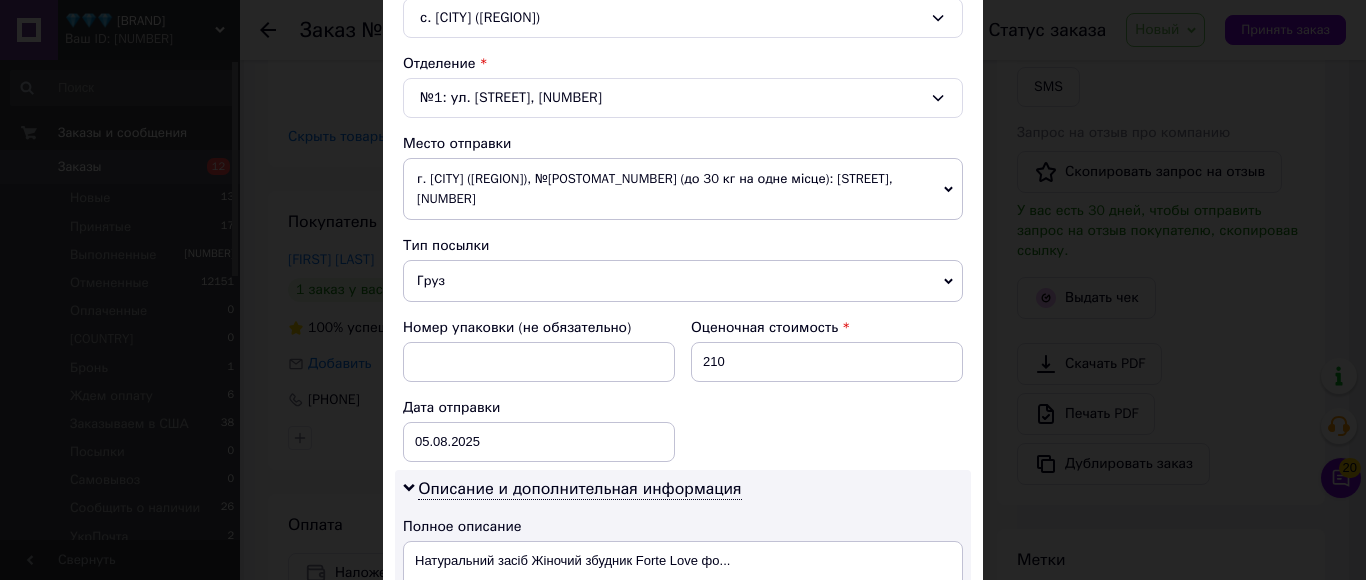 scroll, scrollTop: 600, scrollLeft: 0, axis: vertical 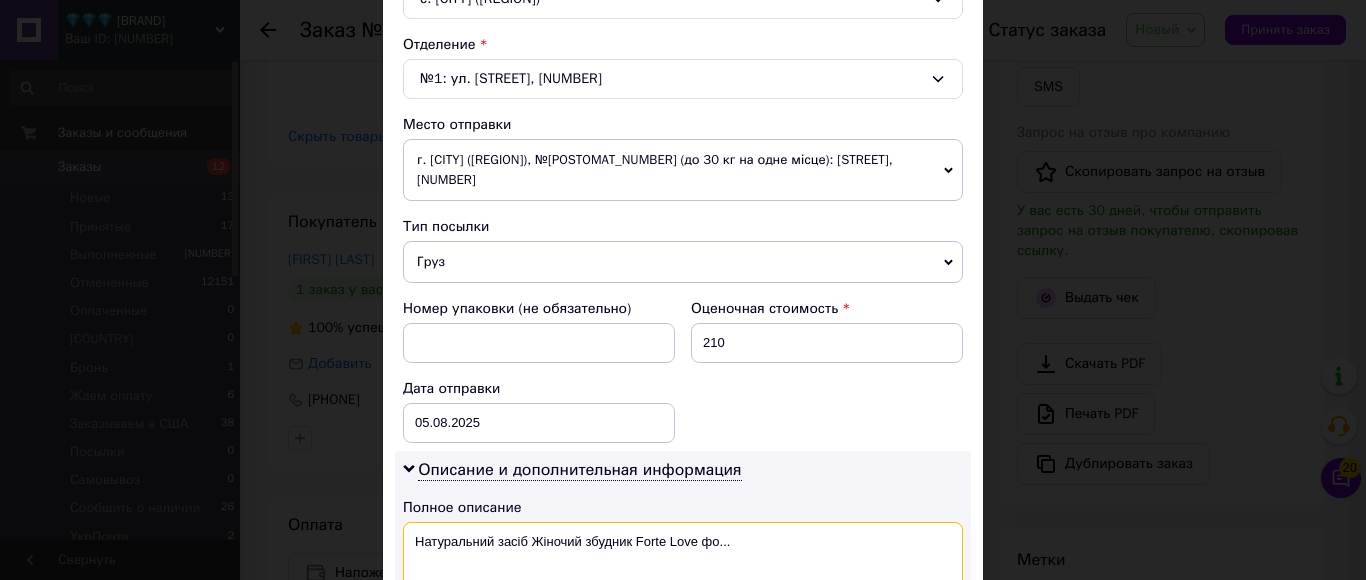 drag, startPoint x: 756, startPoint y: 533, endPoint x: 412, endPoint y: 523, distance: 344.14532 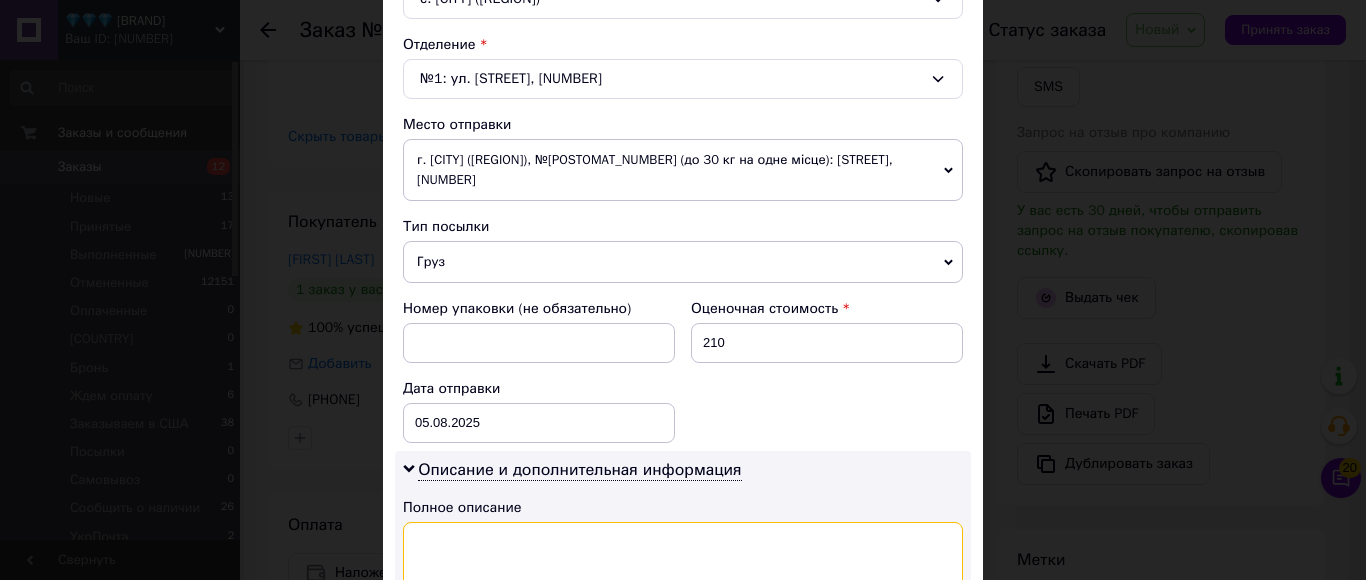 paste on "1шт---Forte Love+1шт---Durex Elite" 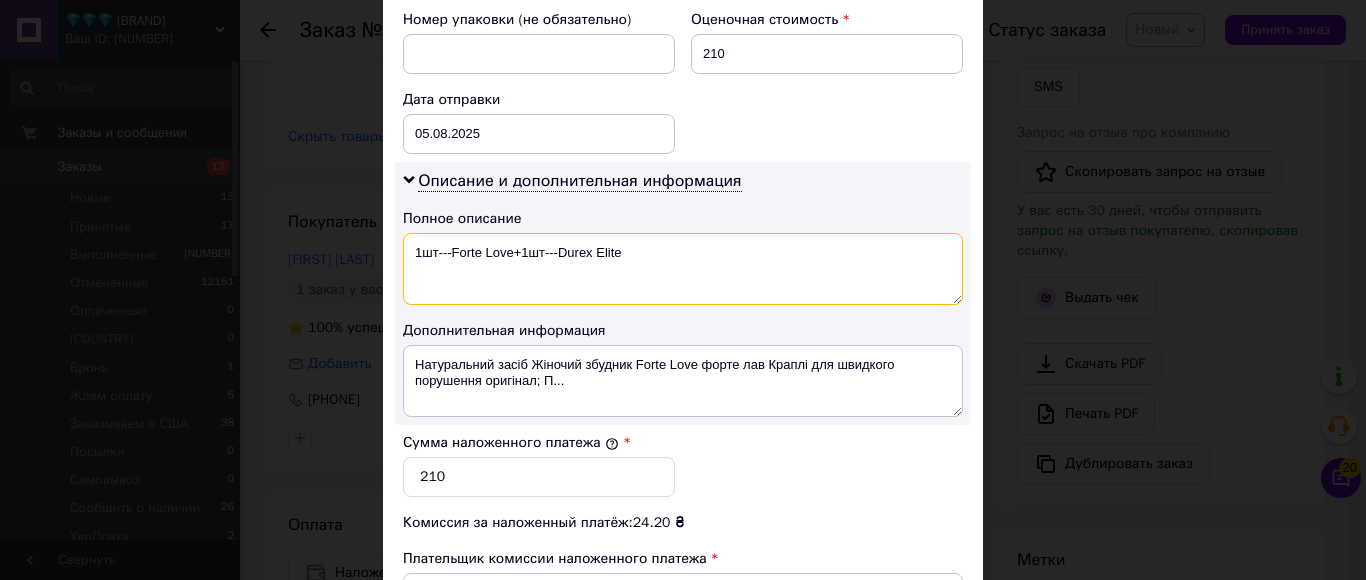 scroll, scrollTop: 900, scrollLeft: 0, axis: vertical 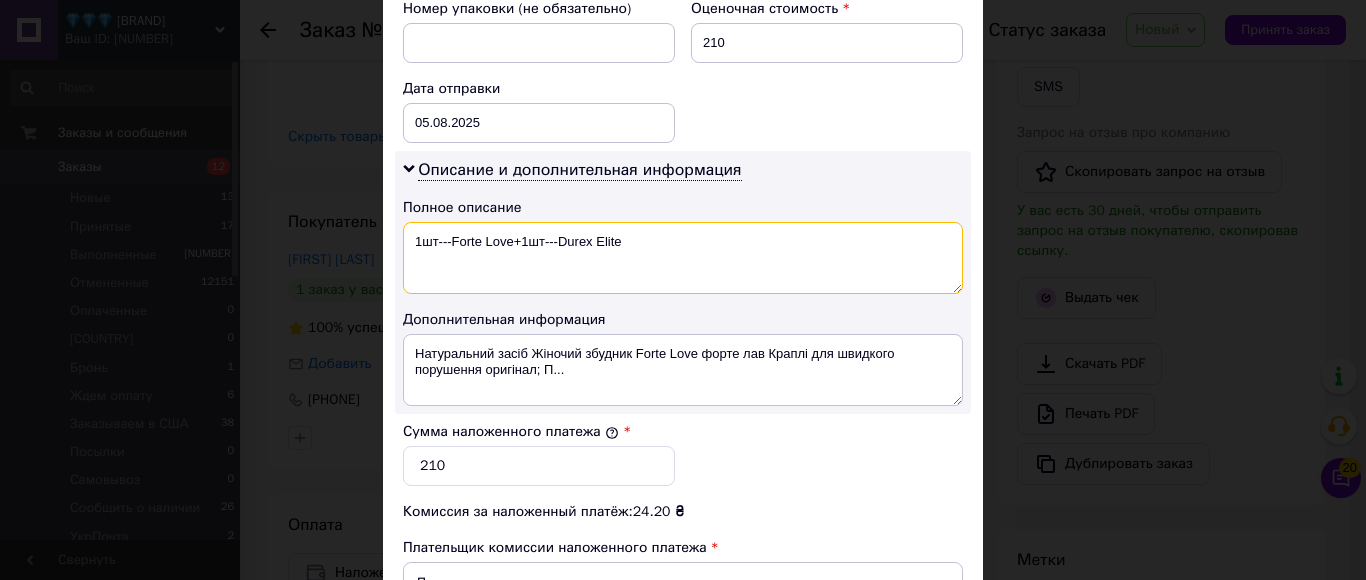 type on "1шт---Forte Love+1шт---Durex Elite" 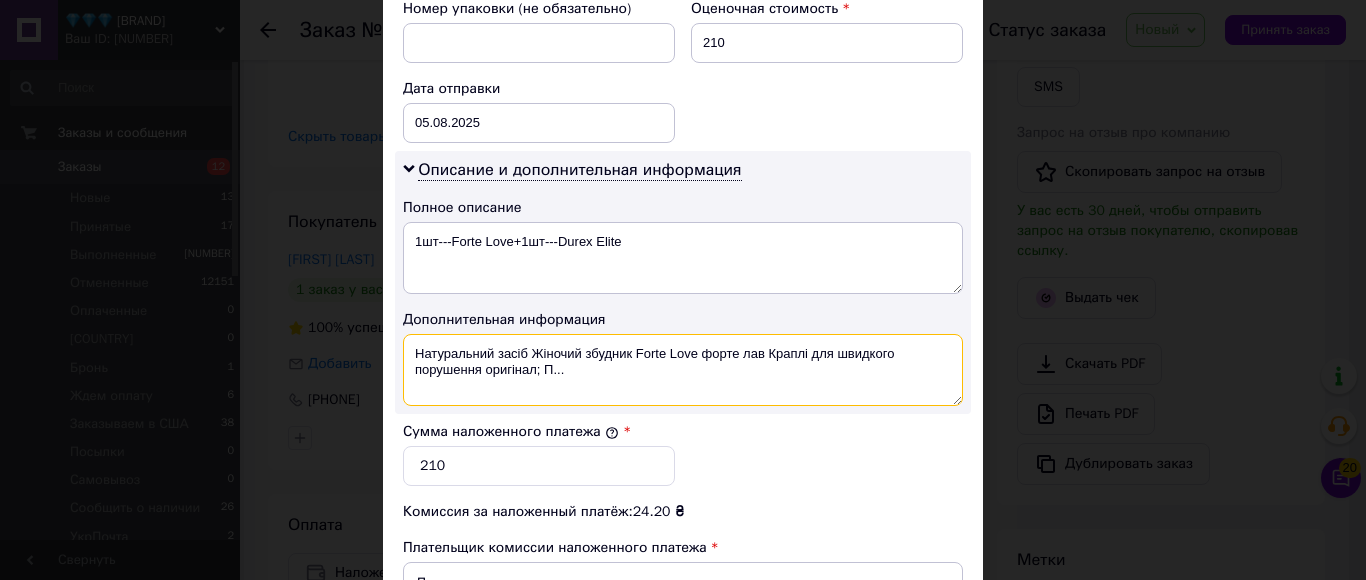 drag, startPoint x: 569, startPoint y: 363, endPoint x: 410, endPoint y: 321, distance: 164.45364 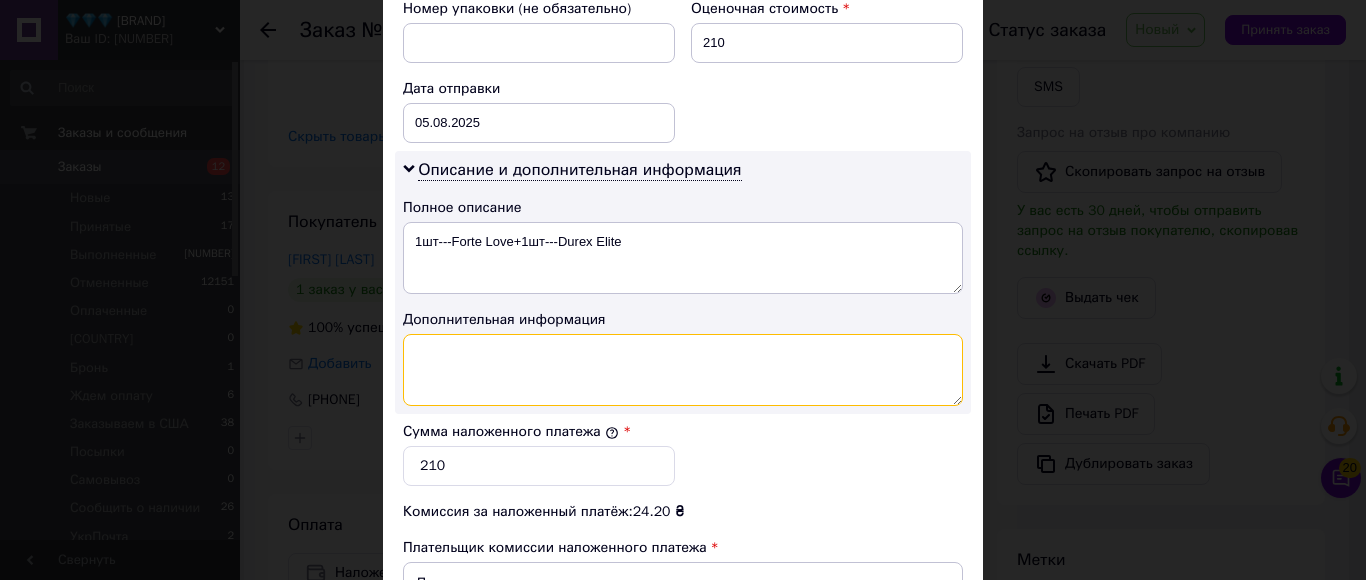 paste on "1шт---Forte Love+1шт---Durex Elite" 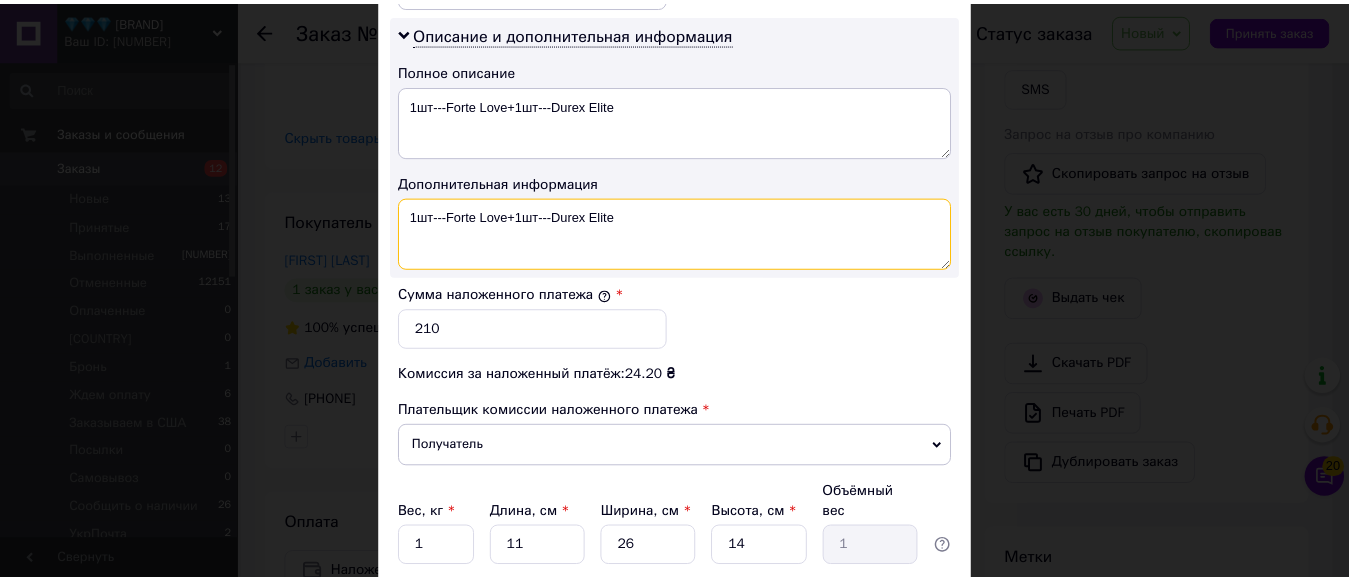 scroll, scrollTop: 1170, scrollLeft: 0, axis: vertical 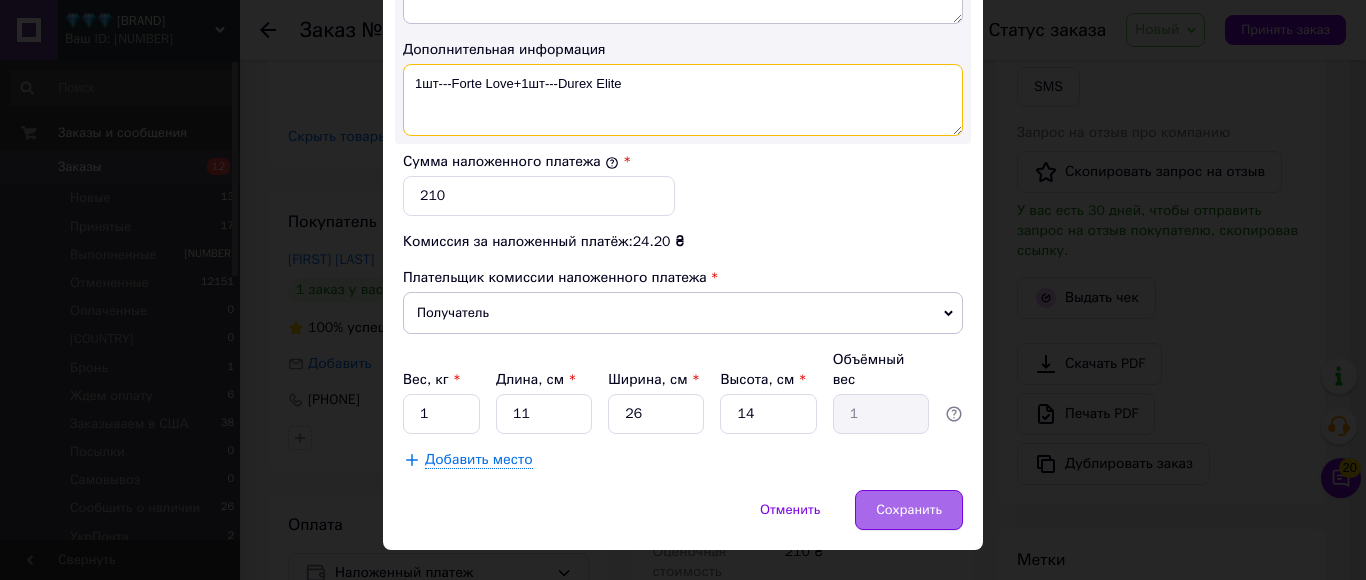 type on "1шт---Forte Love+1шт---Durex Elite" 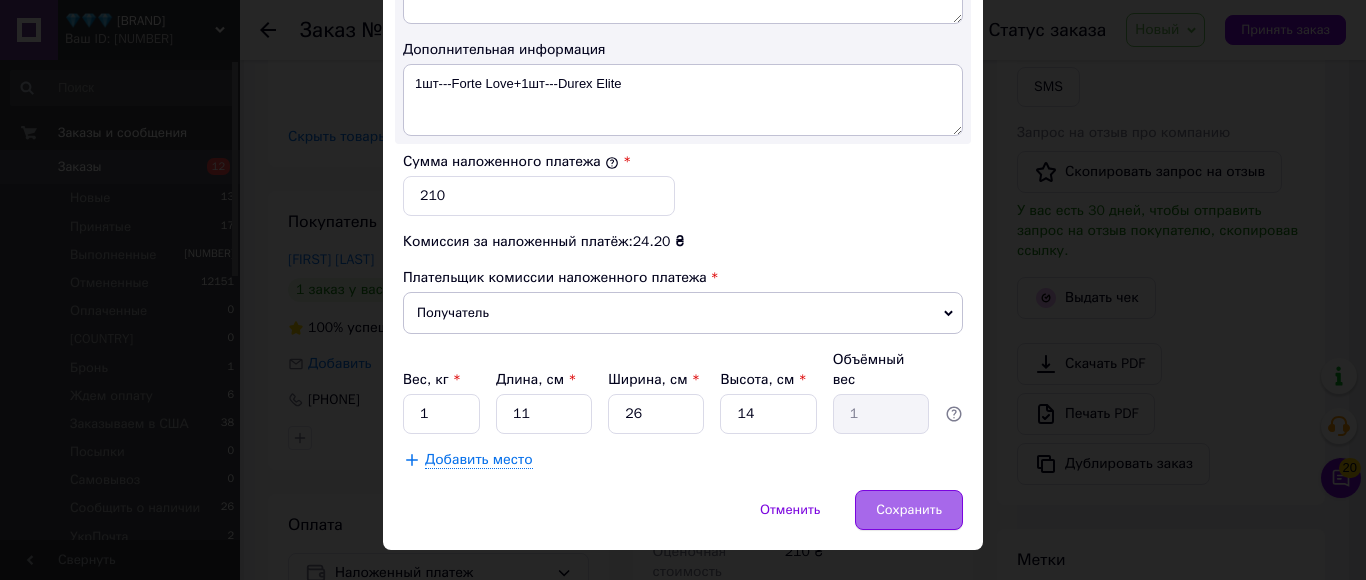 click on "Сохранить" at bounding box center (909, 510) 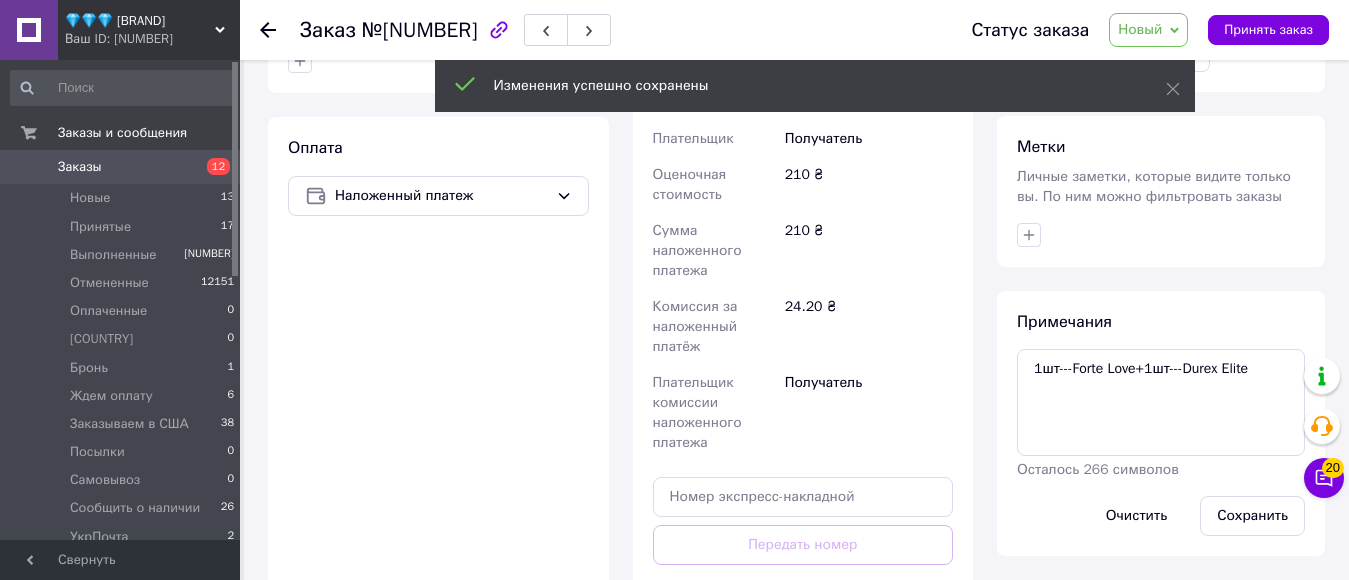 scroll, scrollTop: 800, scrollLeft: 0, axis: vertical 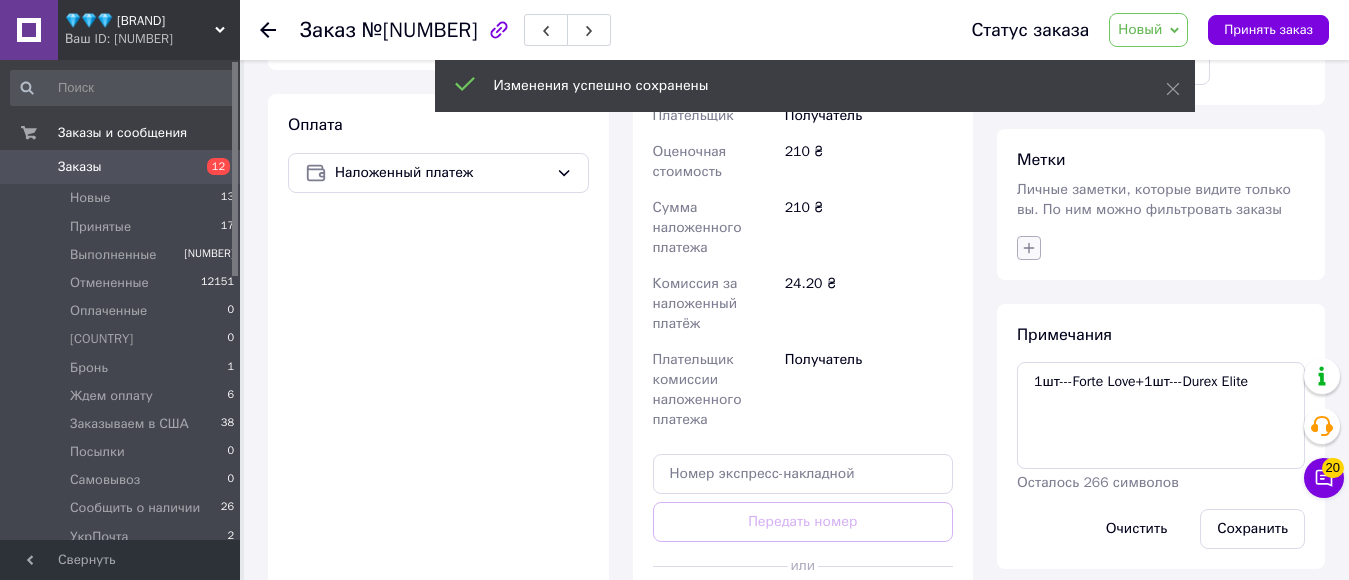 click 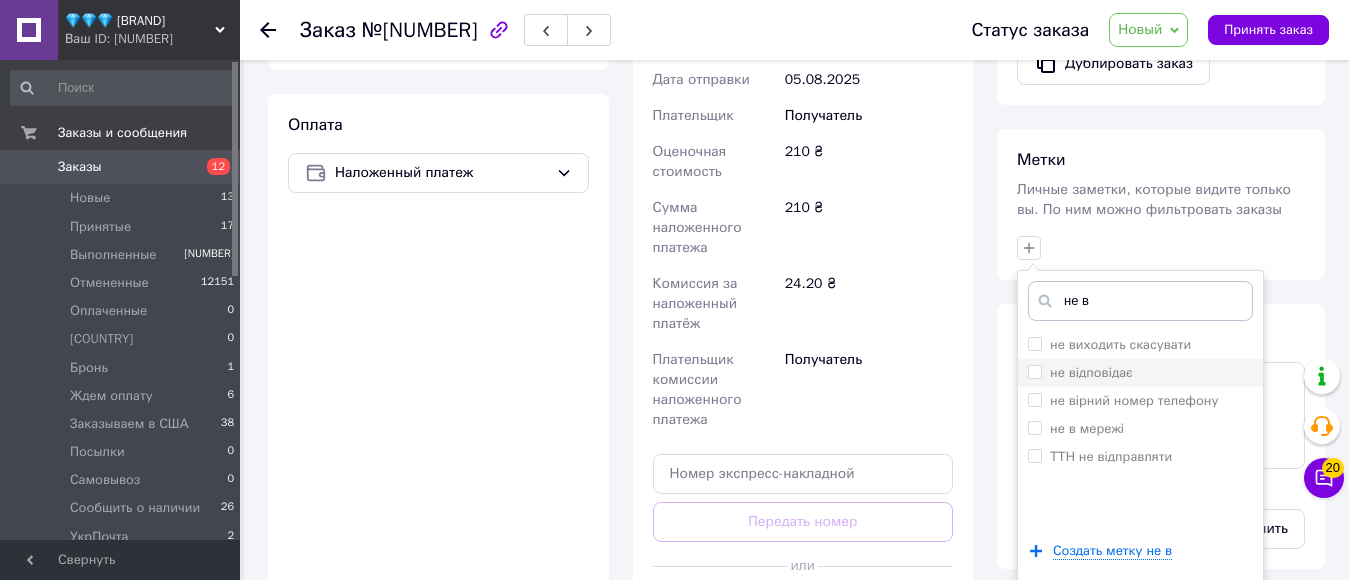 type on "не в" 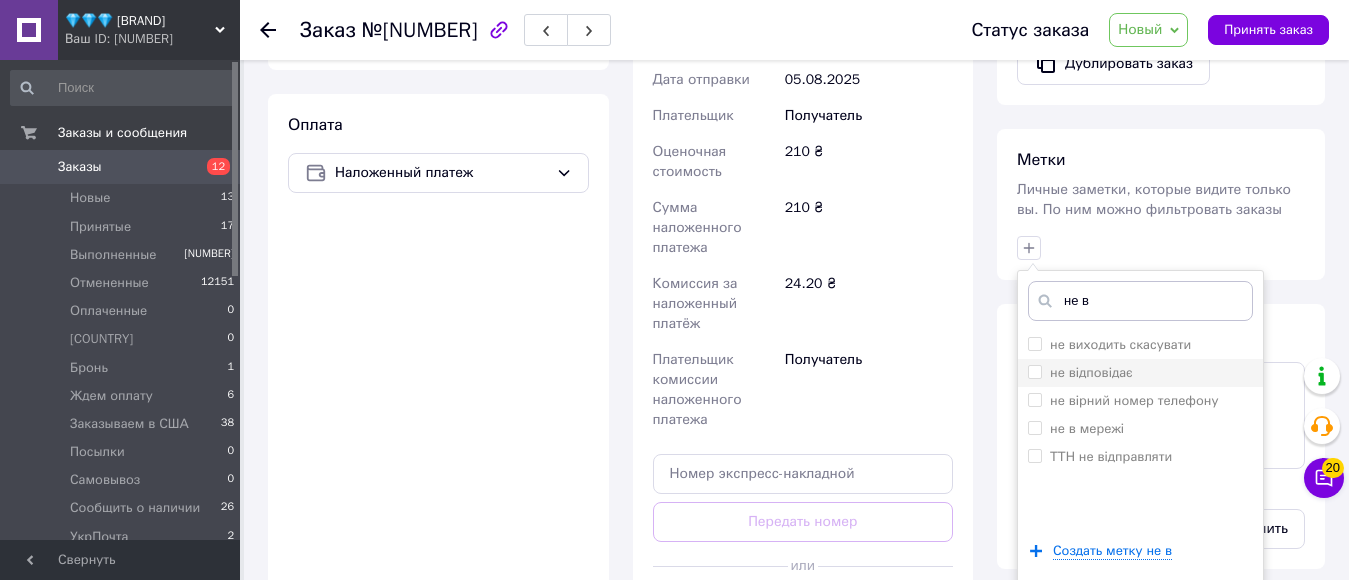 click on "не відповідає" at bounding box center (1034, 371) 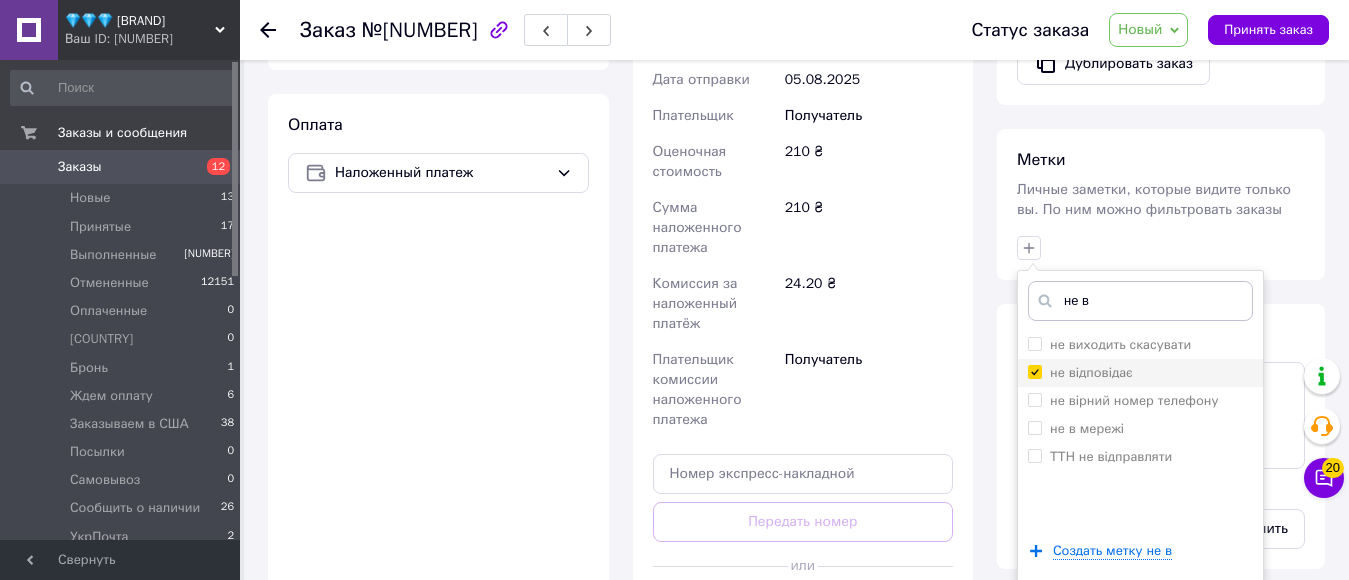checkbox on "true" 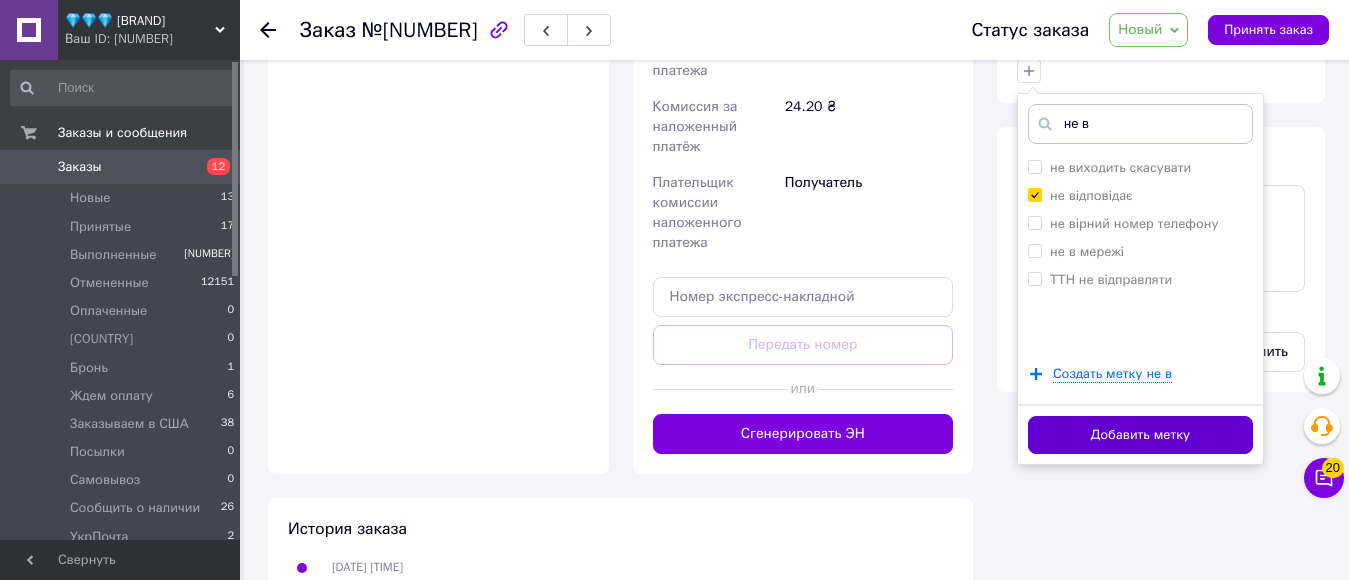scroll, scrollTop: 1000, scrollLeft: 0, axis: vertical 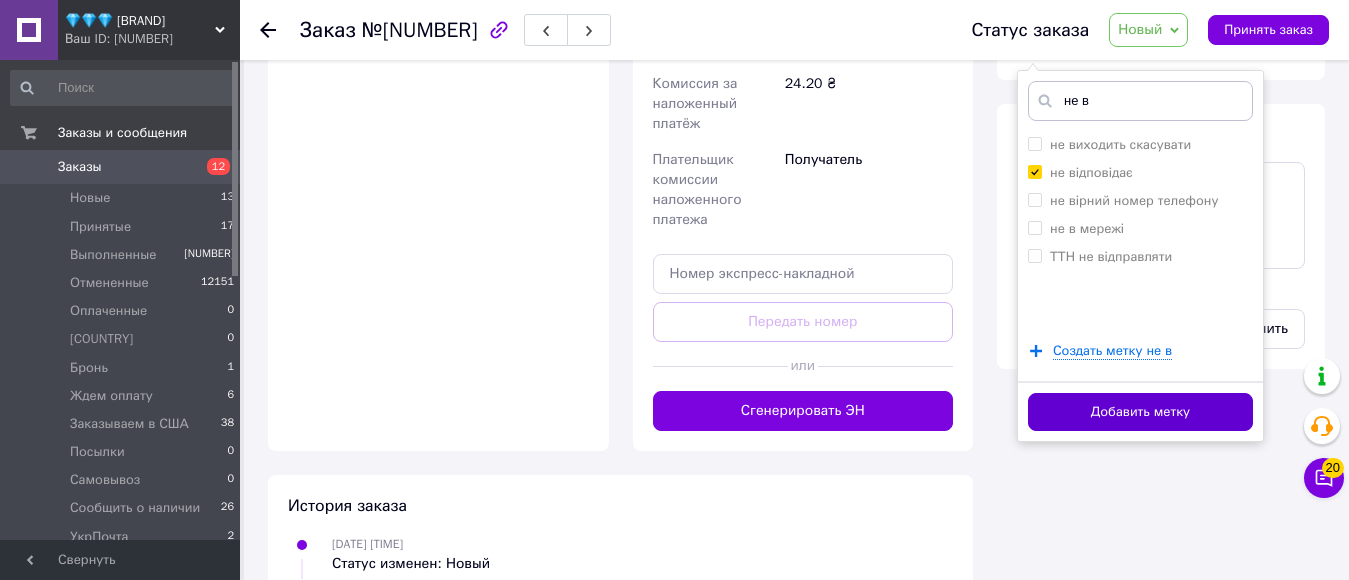 click on "Добавить метку" at bounding box center (1140, 412) 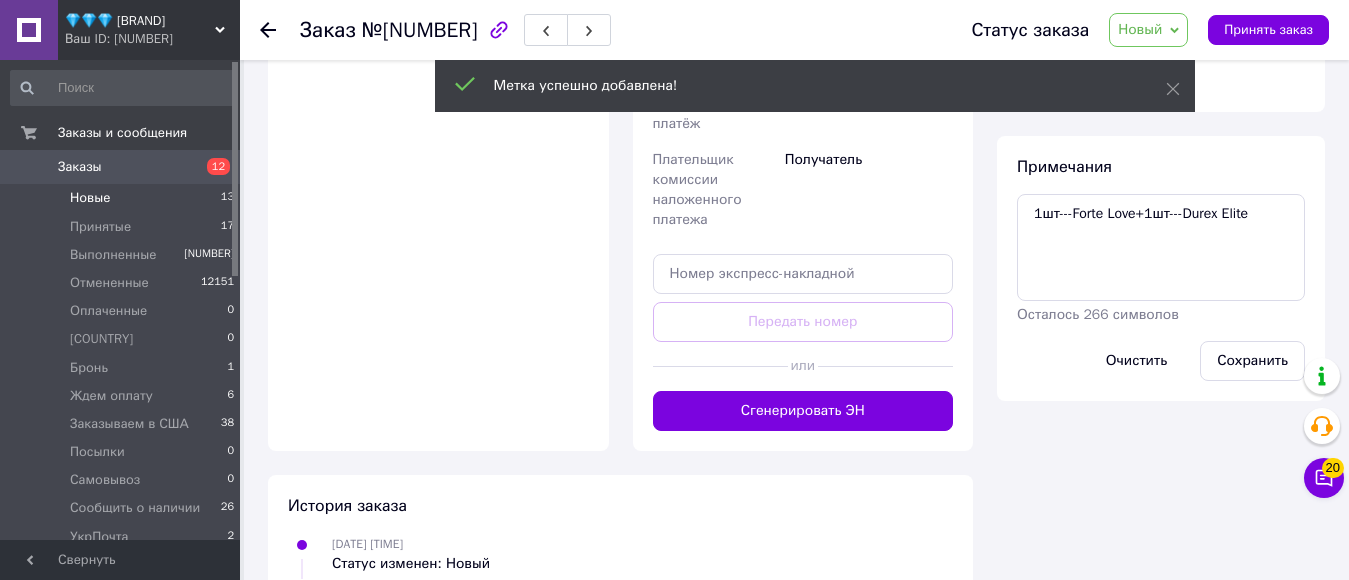 click on "Новые" at bounding box center (90, 198) 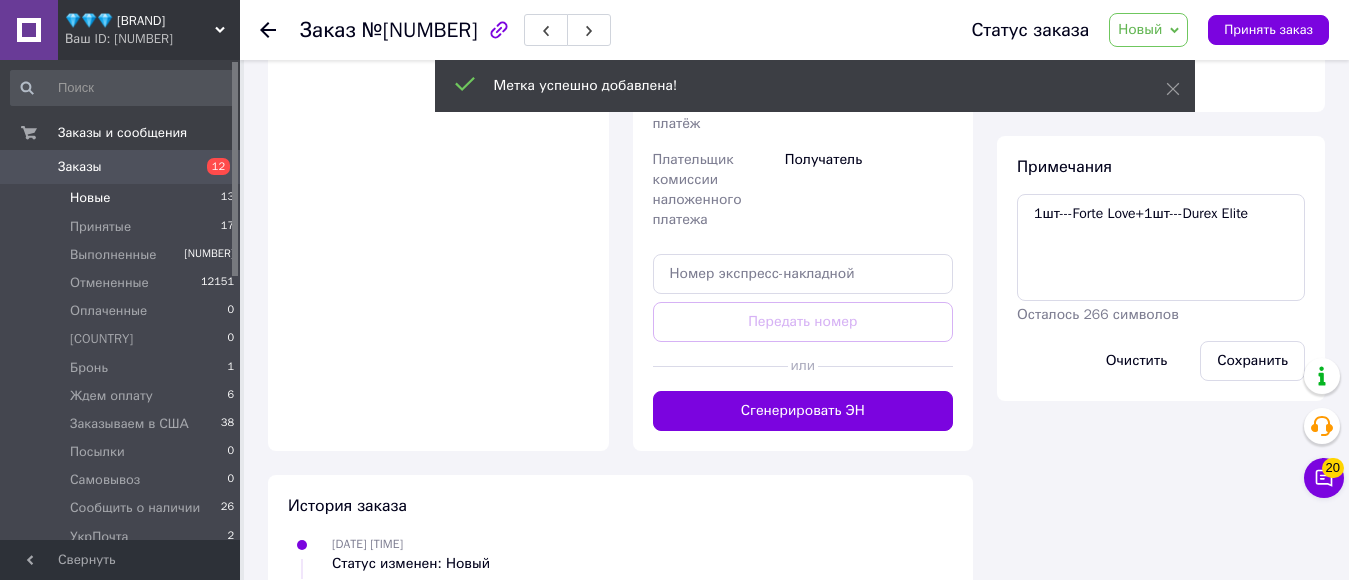 scroll, scrollTop: 0, scrollLeft: 0, axis: both 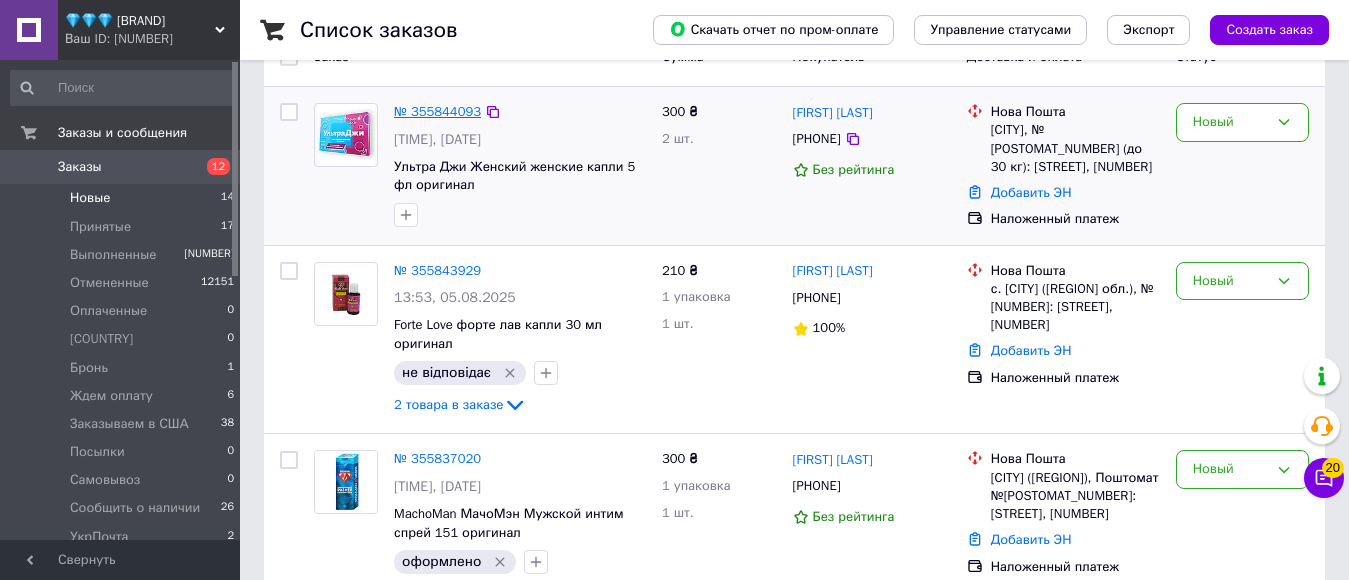 click on "№ 355844093" at bounding box center (437, 111) 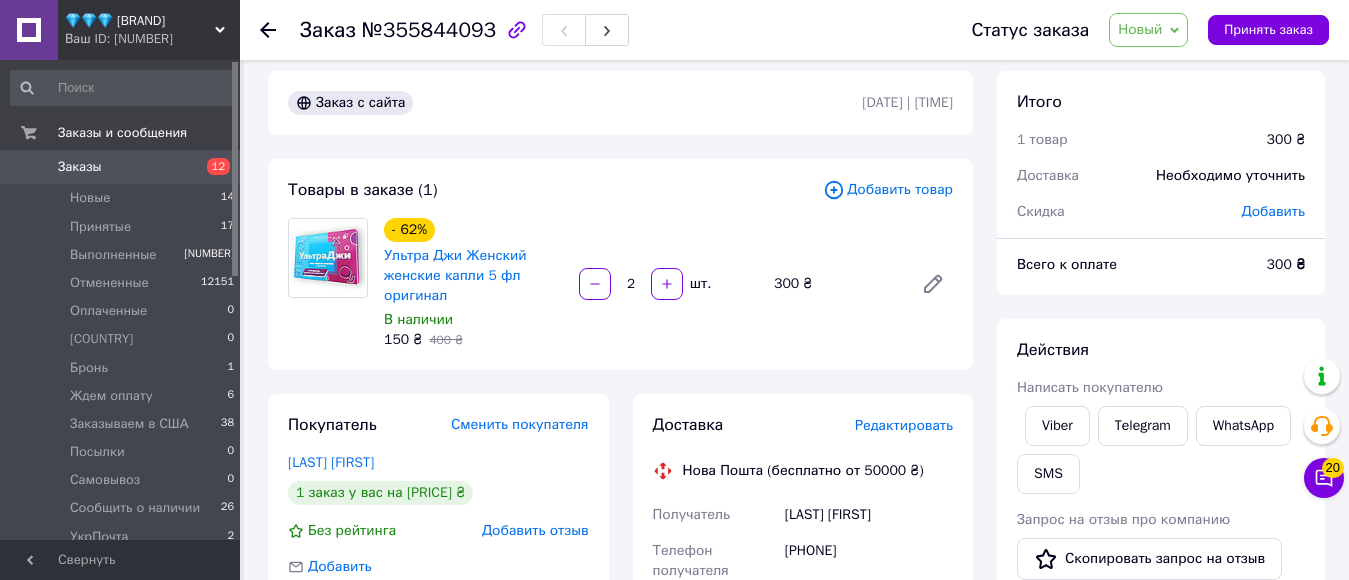 scroll, scrollTop: 0, scrollLeft: 0, axis: both 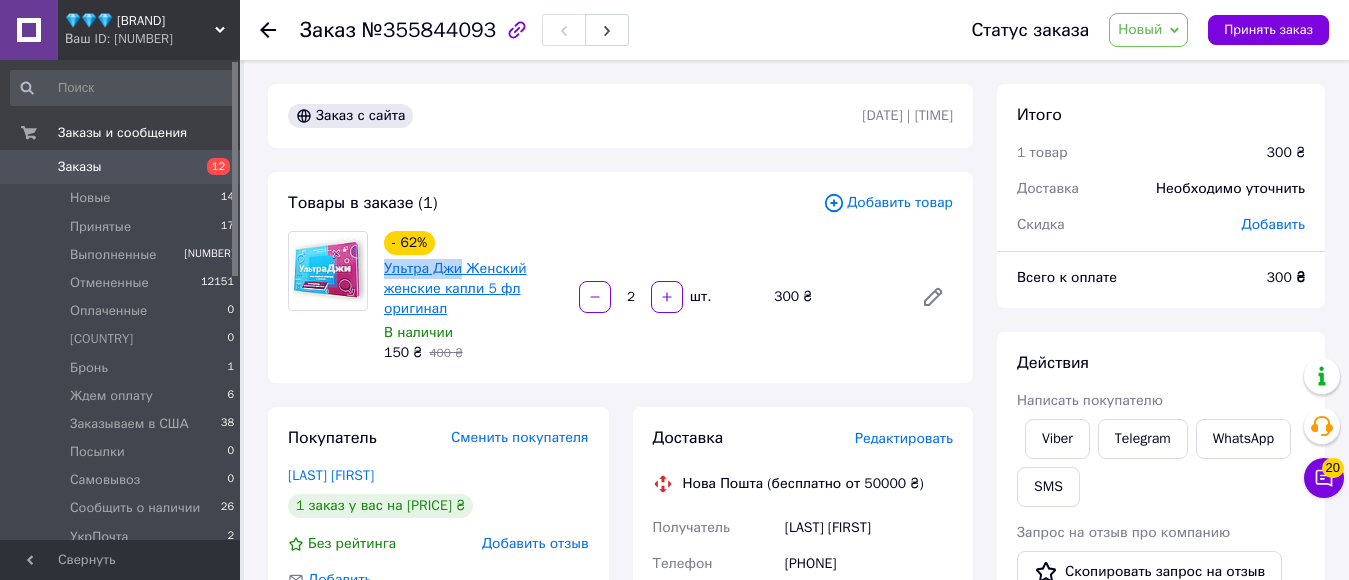drag, startPoint x: 379, startPoint y: 265, endPoint x: 454, endPoint y: 275, distance: 75.66373 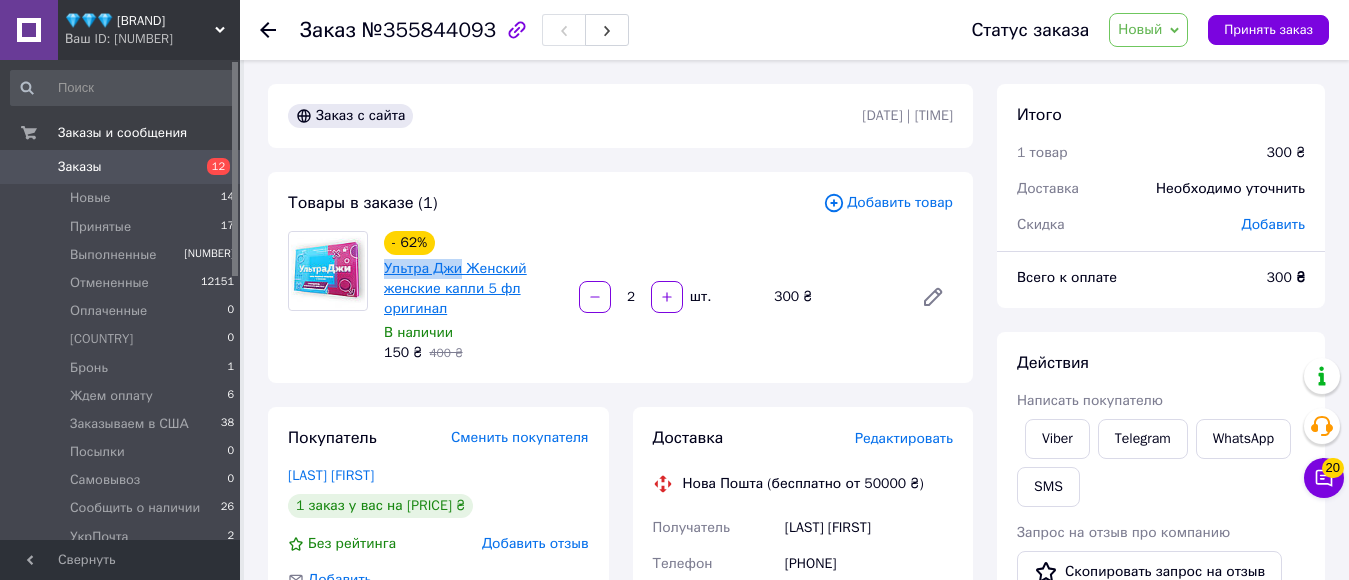 click on "- 62% Ультра Джи Женский женские капли 5 фл оригинал В наличии [PRICE]   [PRICE]" at bounding box center [473, 297] 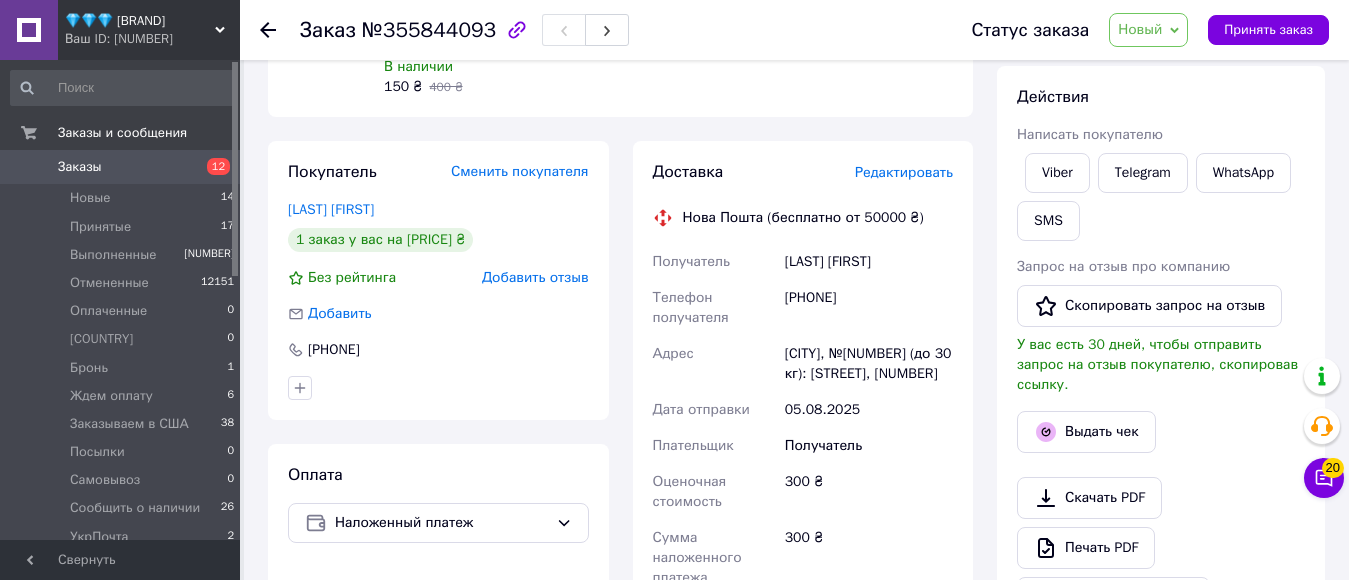 scroll, scrollTop: 300, scrollLeft: 0, axis: vertical 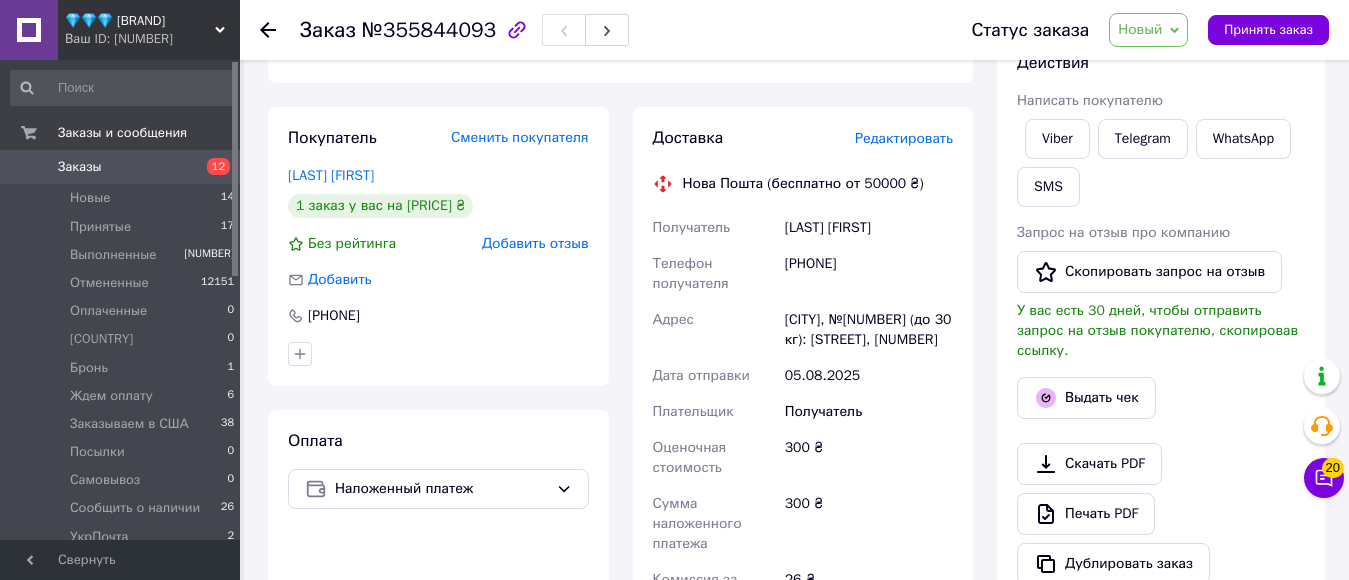 drag, startPoint x: 812, startPoint y: 263, endPoint x: 898, endPoint y: 267, distance: 86.09297 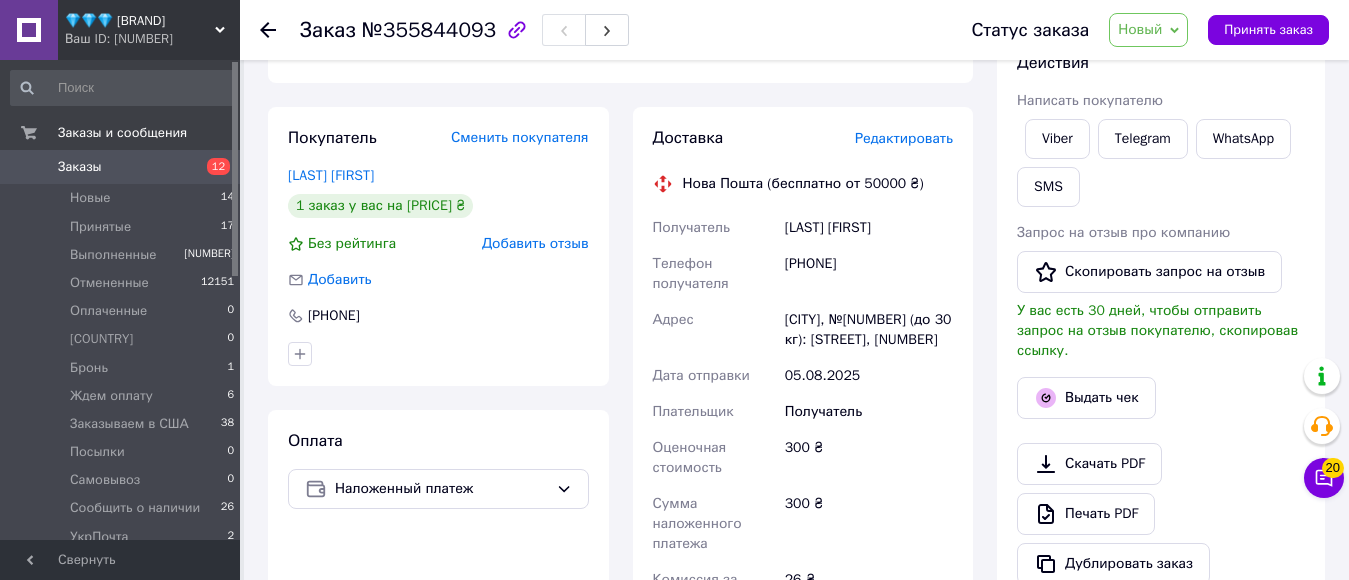 click on "[PHONE]" at bounding box center [869, 274] 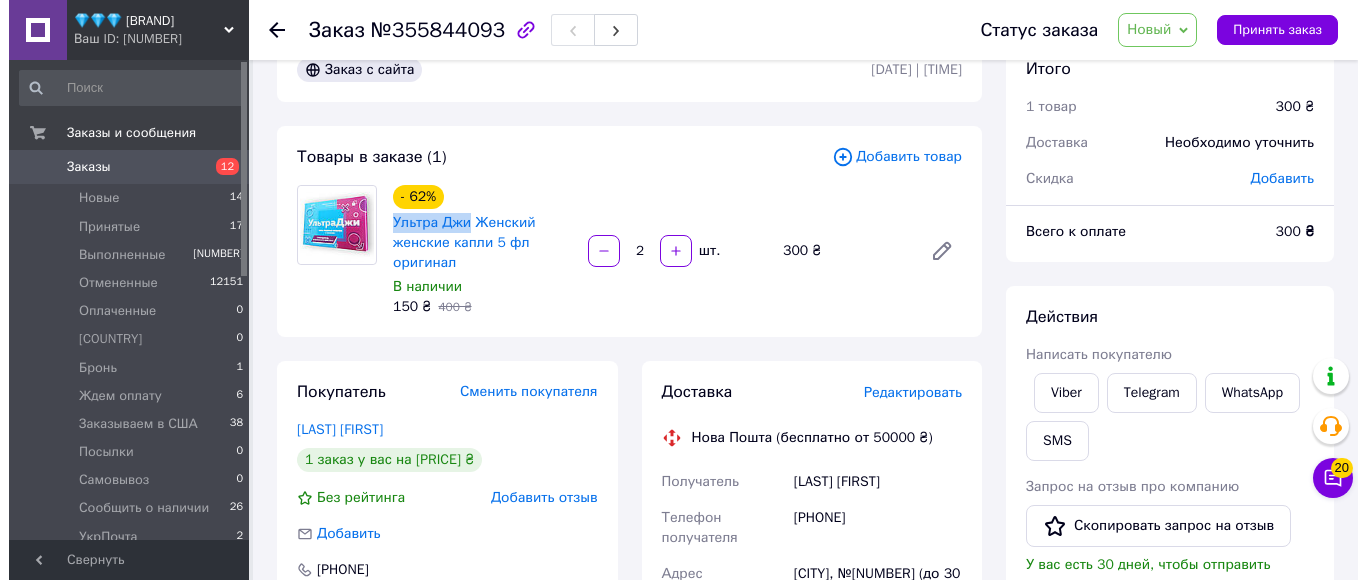 scroll, scrollTop: 0, scrollLeft: 0, axis: both 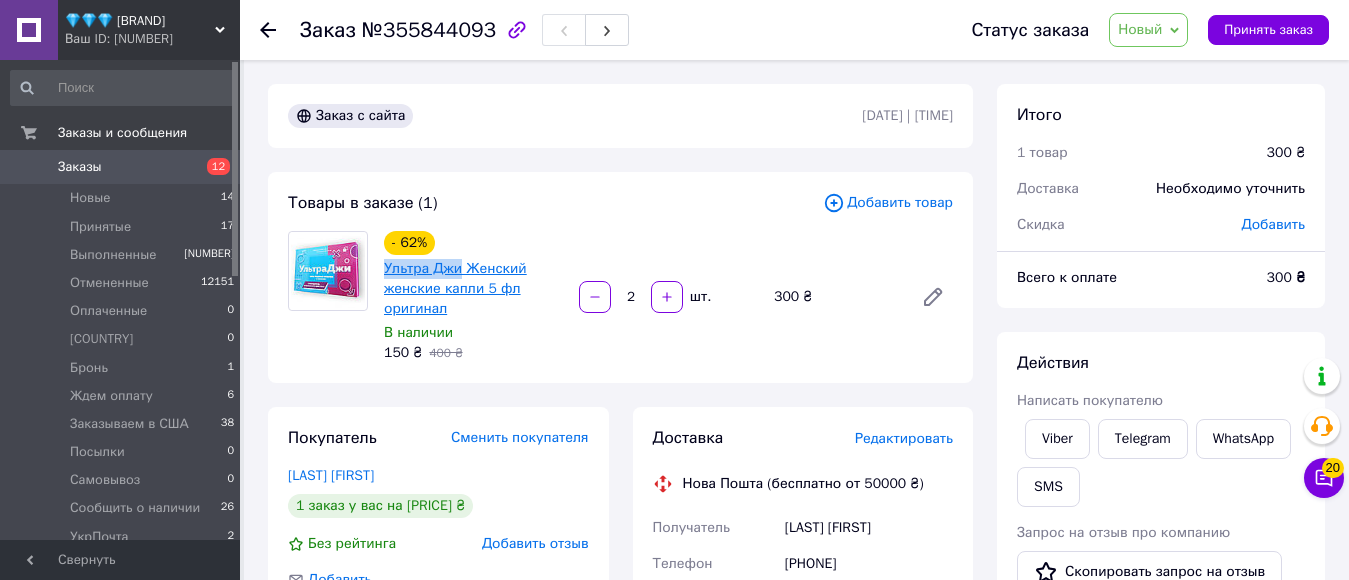 drag, startPoint x: 382, startPoint y: 269, endPoint x: 457, endPoint y: 275, distance: 75.23962 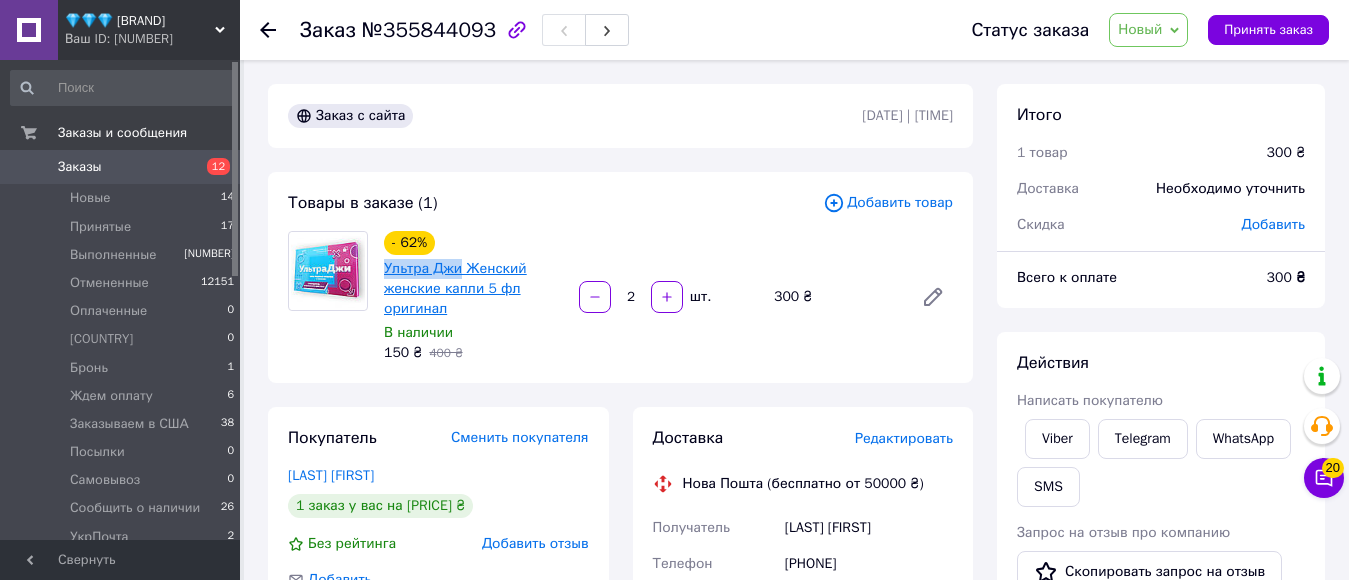 click on "Ультра Джи Женский женские капли 5 фл оригинал" at bounding box center [473, 289] 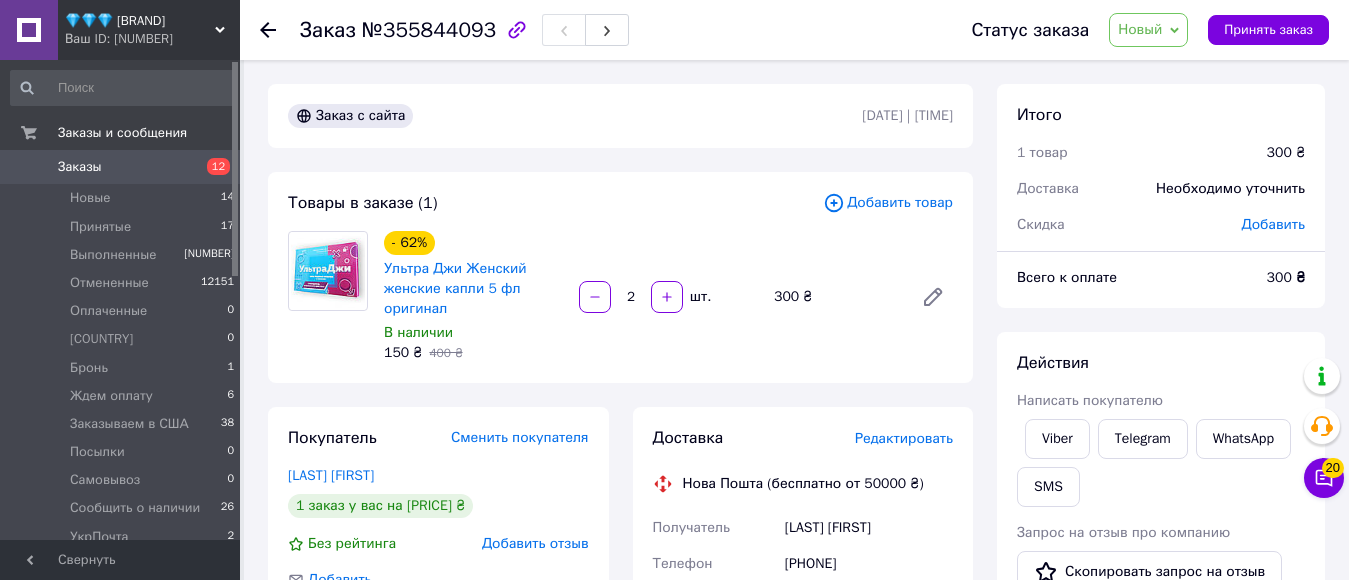 click on "Редактировать" at bounding box center [904, 438] 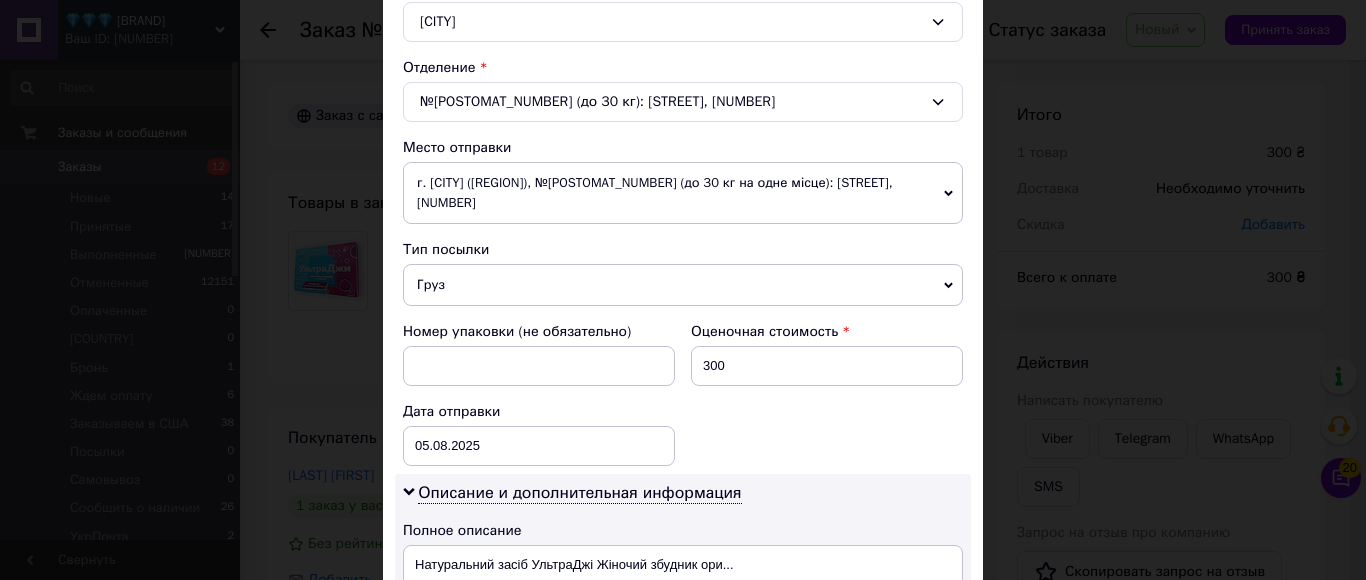 scroll, scrollTop: 600, scrollLeft: 0, axis: vertical 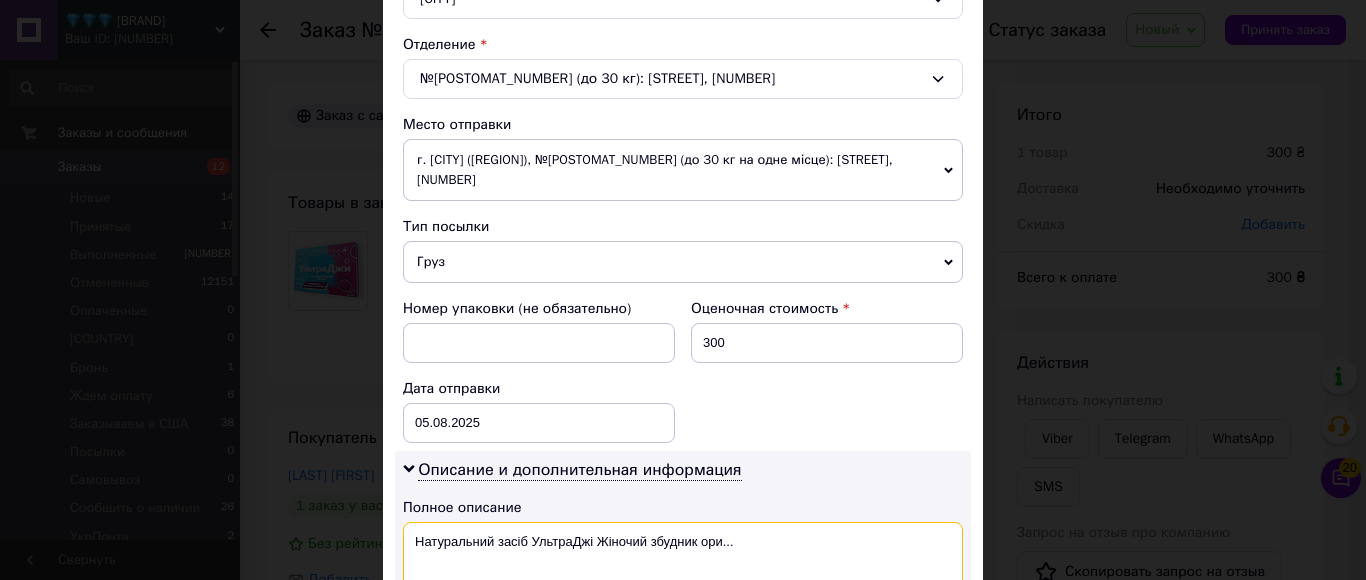 drag, startPoint x: 406, startPoint y: 517, endPoint x: 813, endPoint y: 540, distance: 407.64935 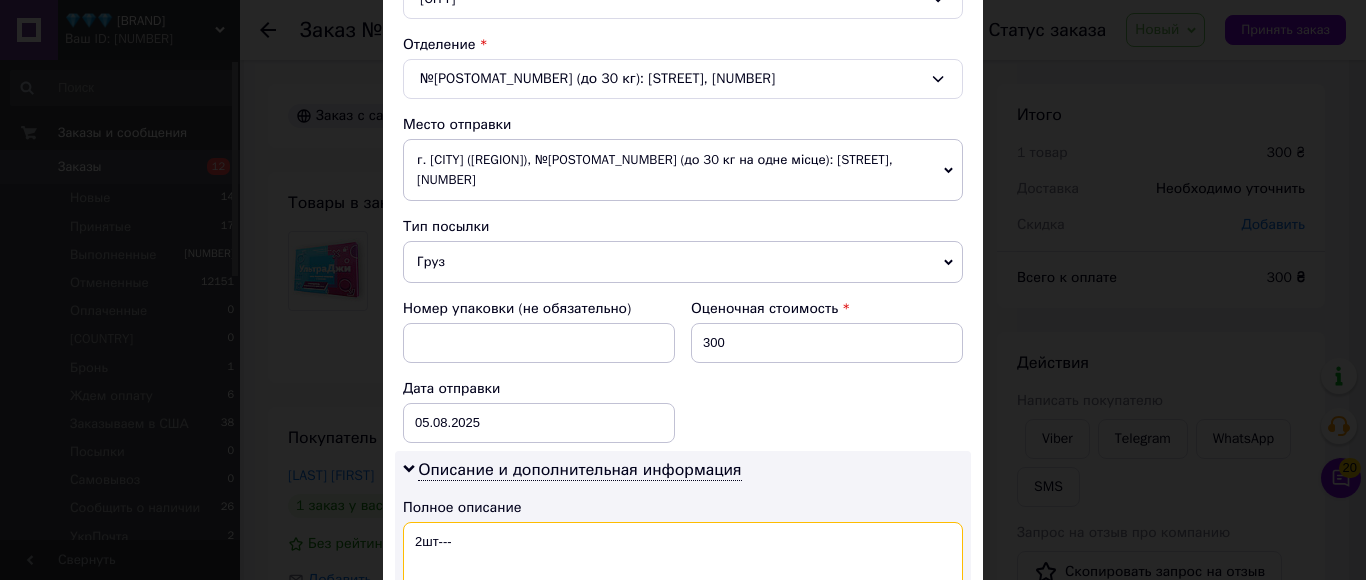 paste on "Ультра Джи" 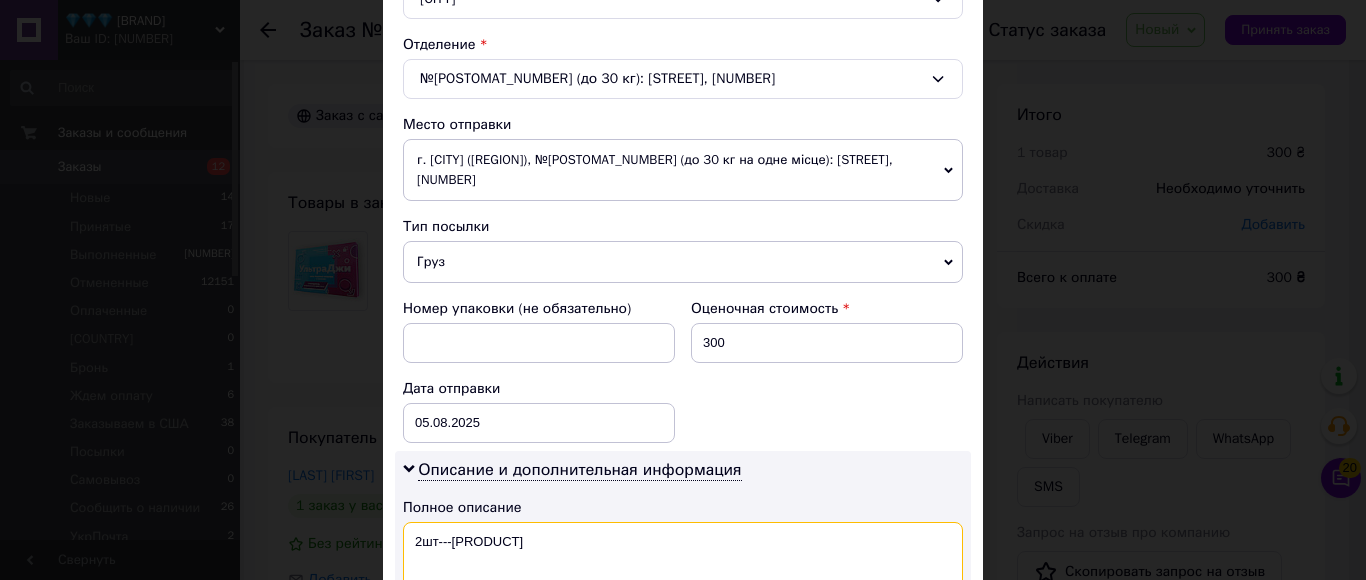 scroll, scrollTop: 700, scrollLeft: 0, axis: vertical 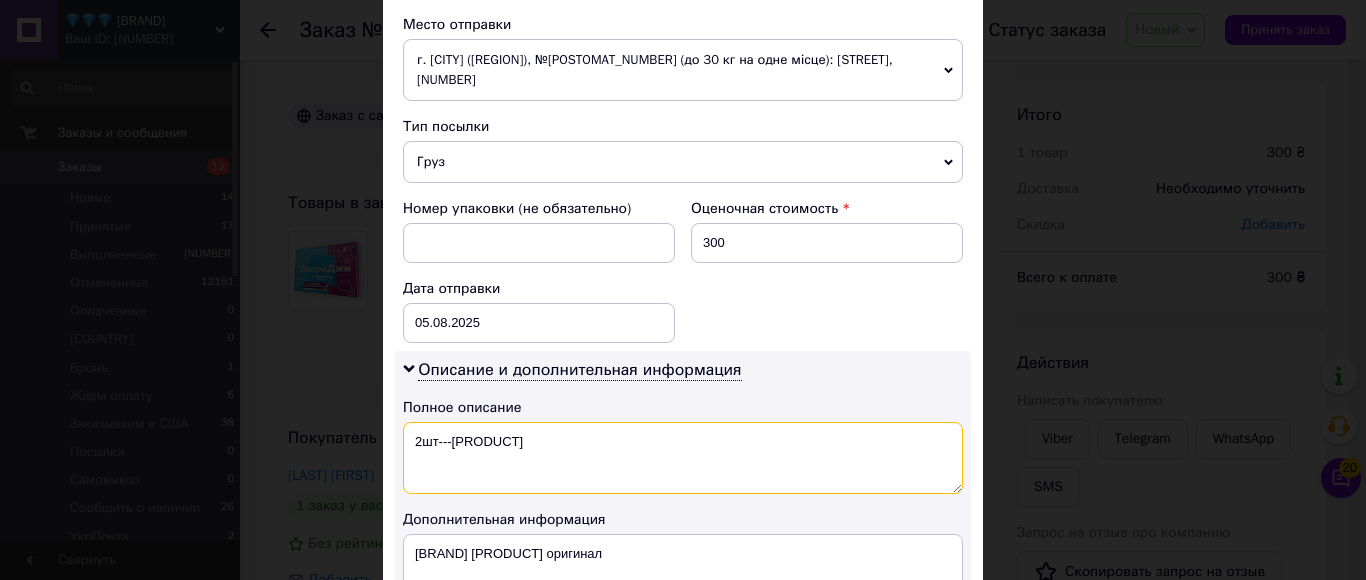 drag, startPoint x: 502, startPoint y: 427, endPoint x: 412, endPoint y: 411, distance: 91.411156 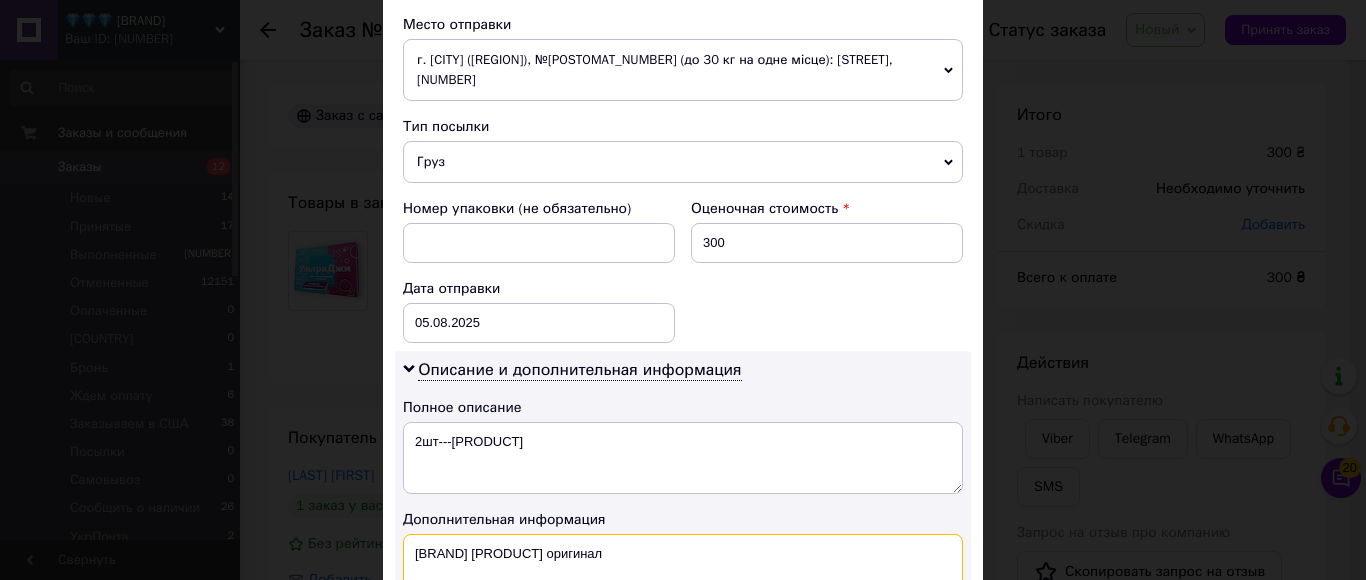 drag, startPoint x: 782, startPoint y: 541, endPoint x: 409, endPoint y: 526, distance: 373.30148 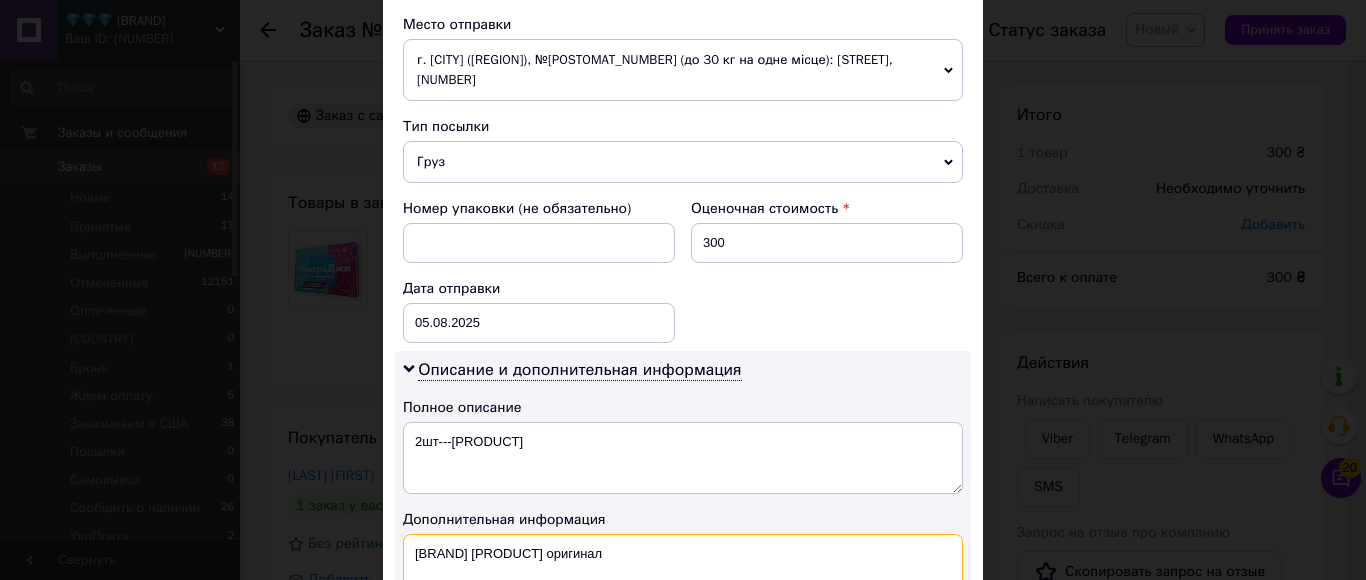 click on "[BRAND] [PRODUCT] оригинал" at bounding box center (683, 570) 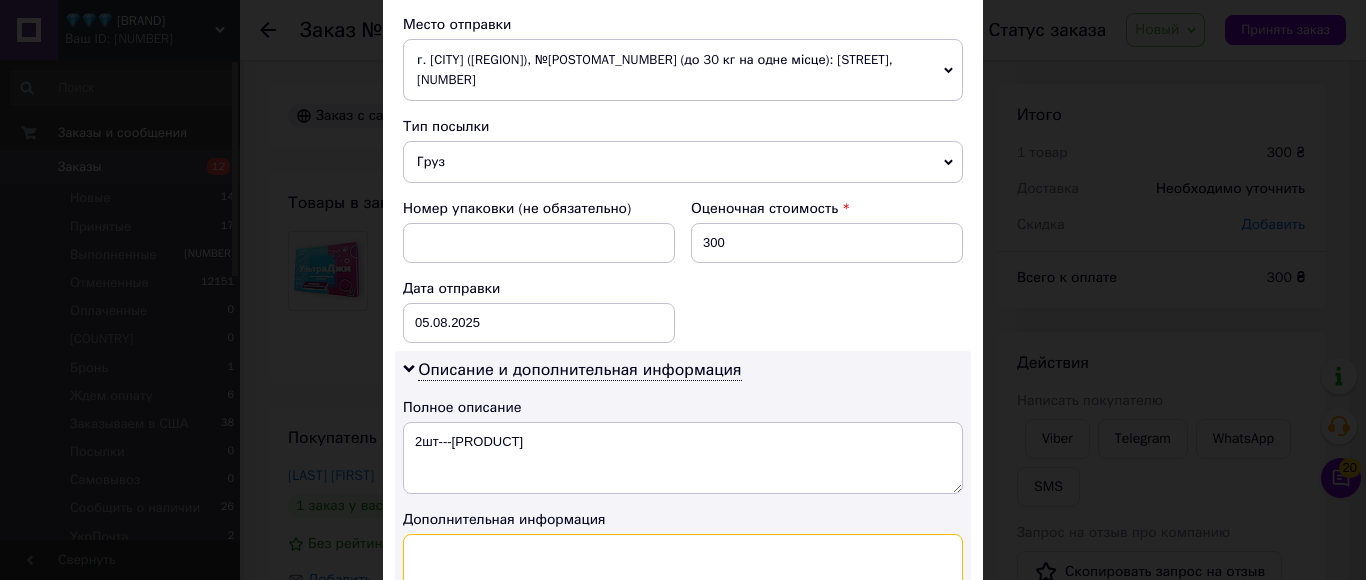 paste on "2шт---[PRODUCT]" 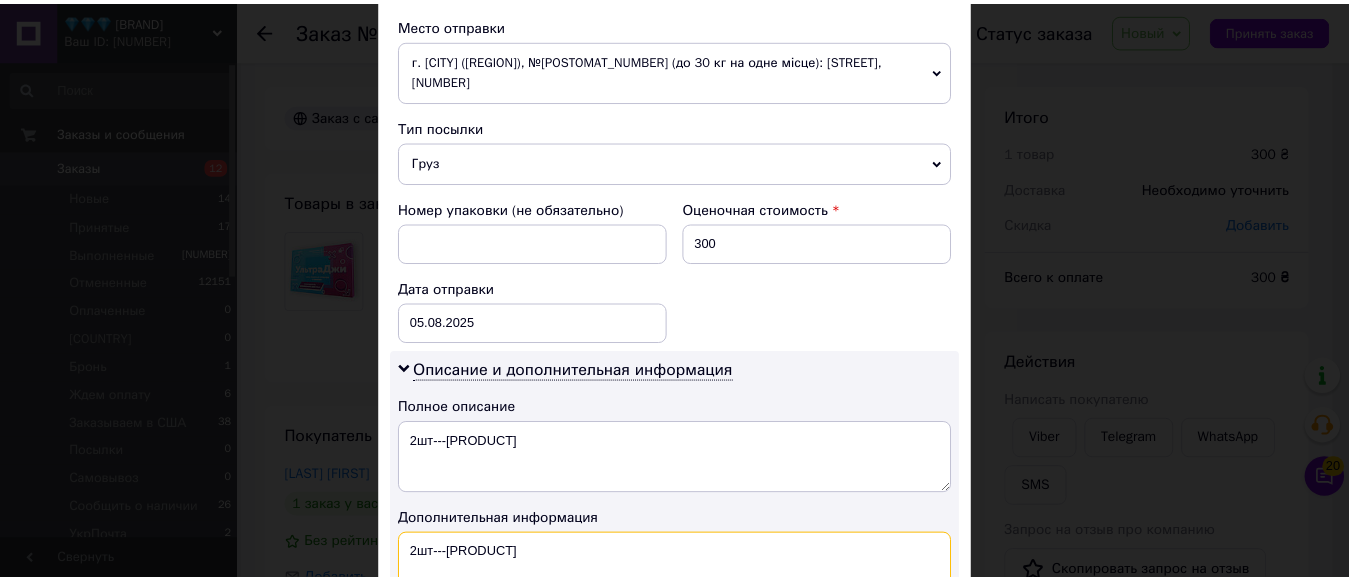 scroll, scrollTop: 1100, scrollLeft: 0, axis: vertical 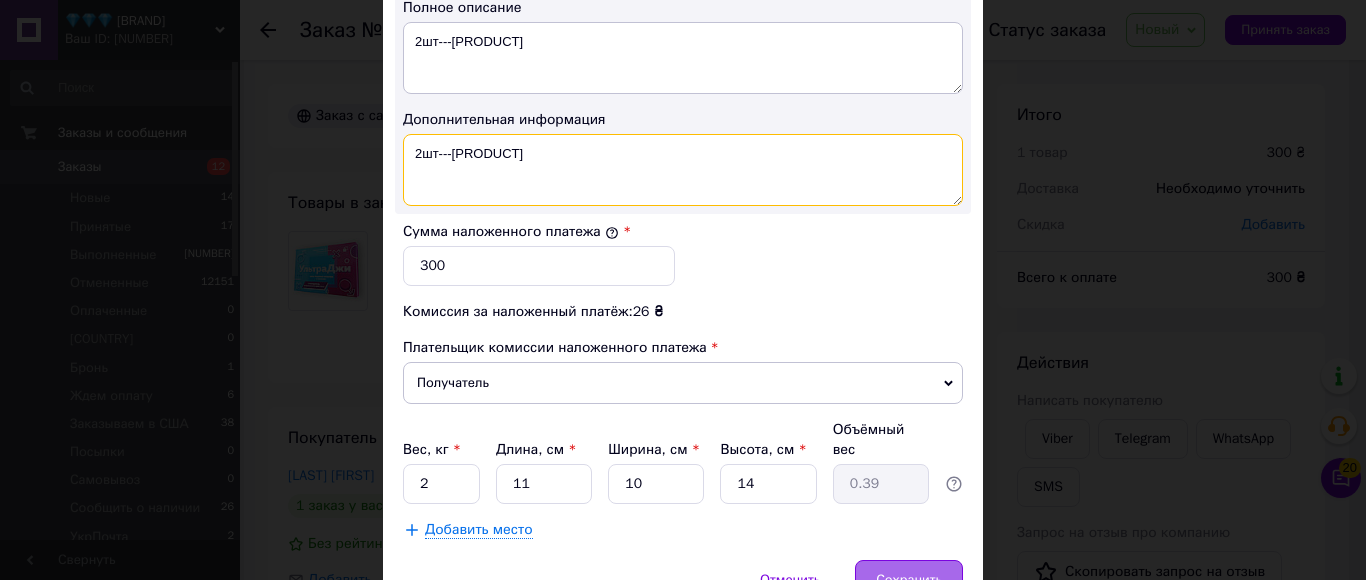 type on "2шт---[PRODUCT]" 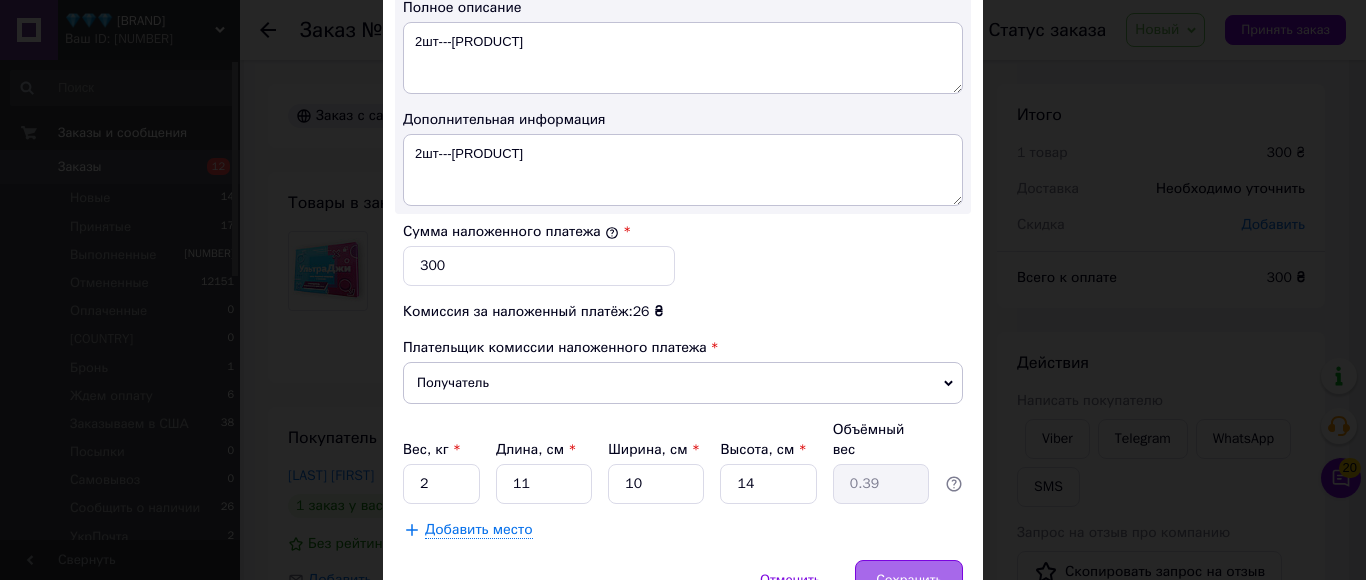 click on "Сохранить" at bounding box center (909, 580) 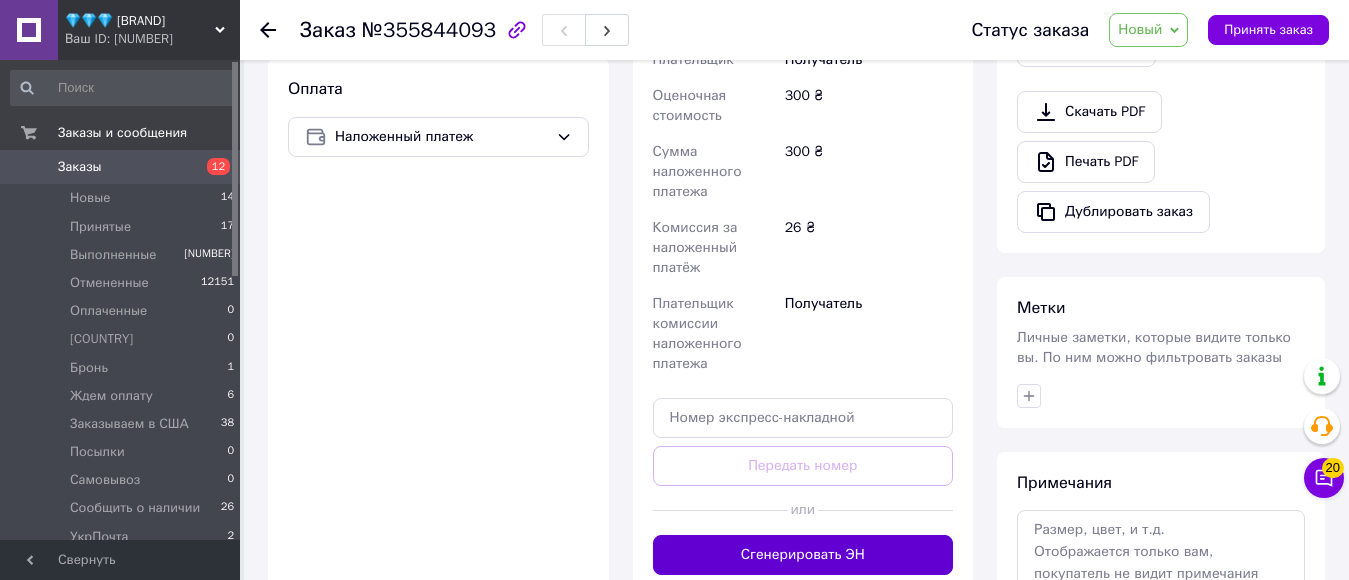 scroll, scrollTop: 700, scrollLeft: 0, axis: vertical 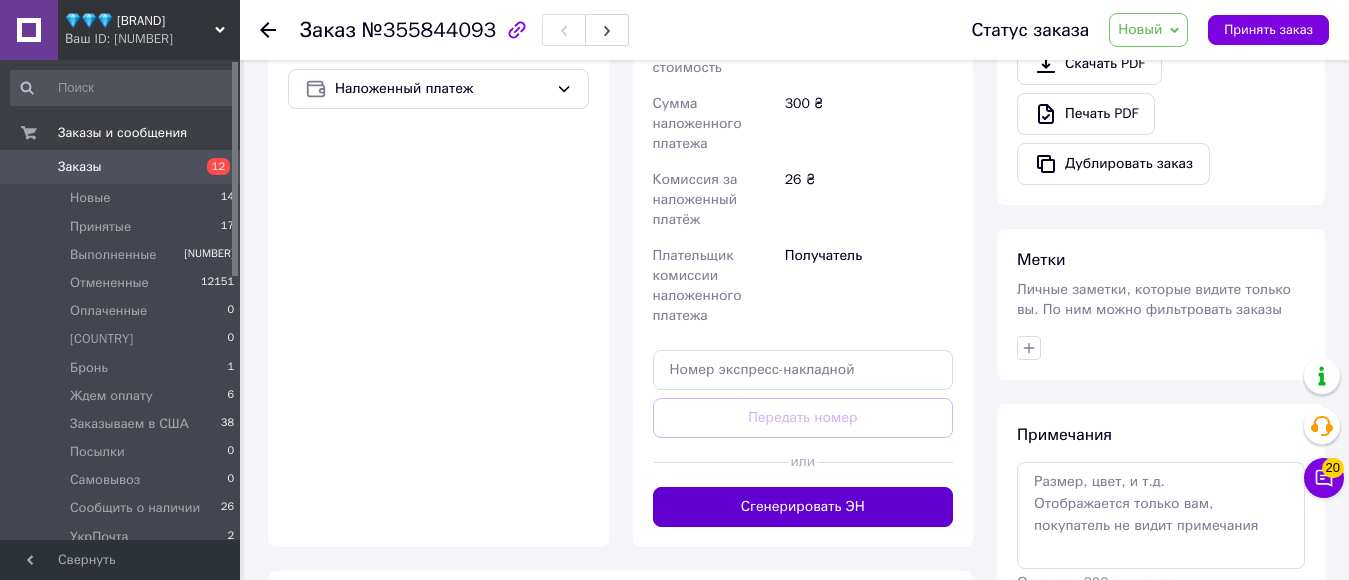 click on "Сгенерировать ЭН" at bounding box center [803, 507] 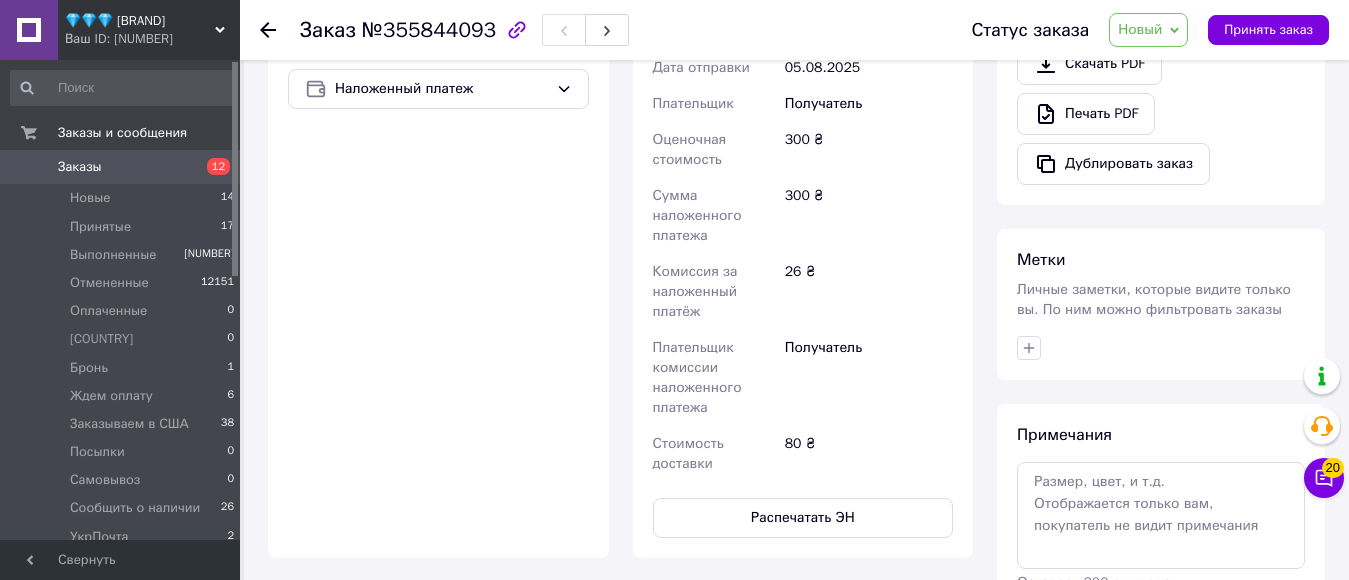 click on "Новый" at bounding box center [1140, 29] 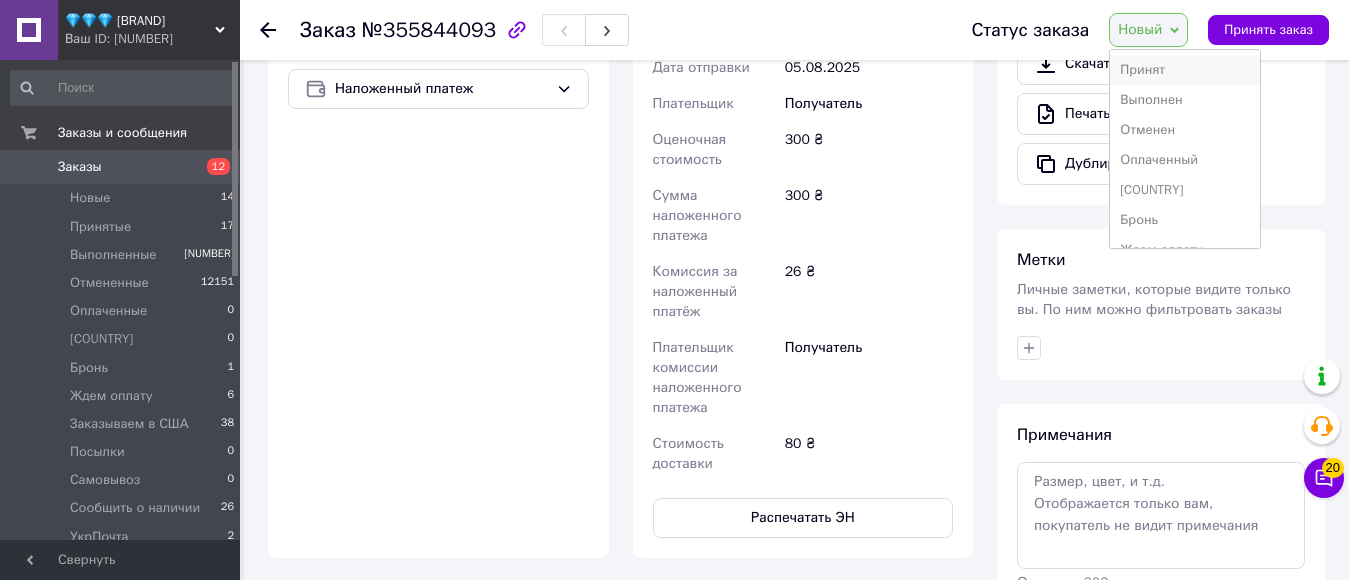 click on "Принят" at bounding box center [1185, 70] 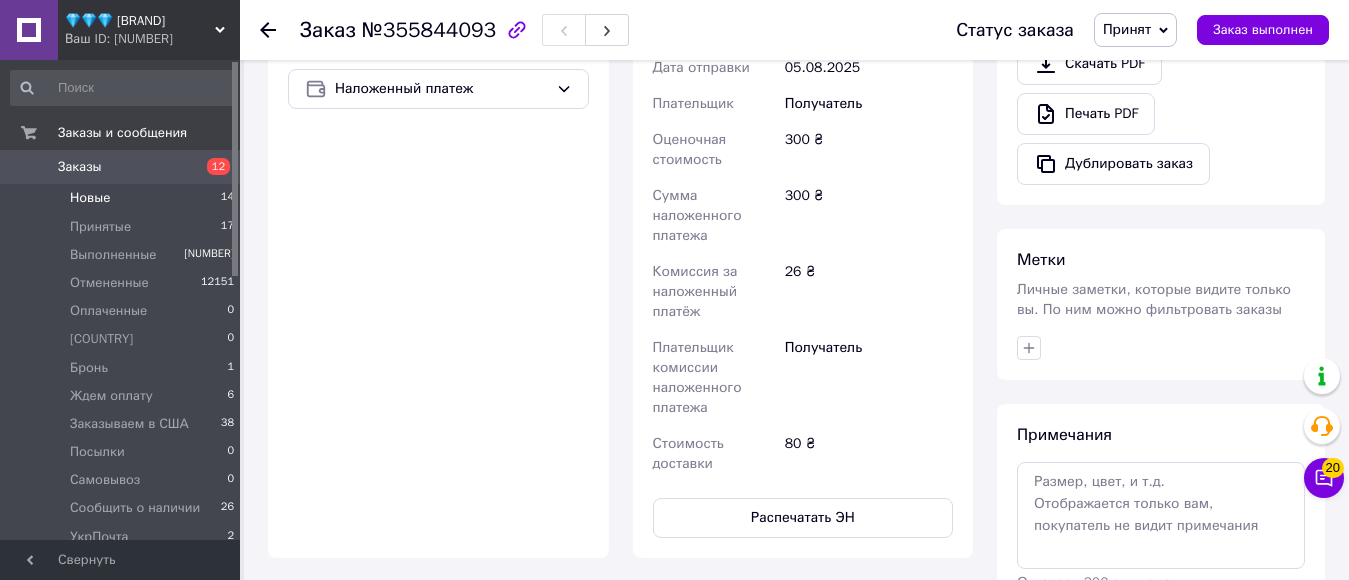 click on "Новые" at bounding box center [90, 198] 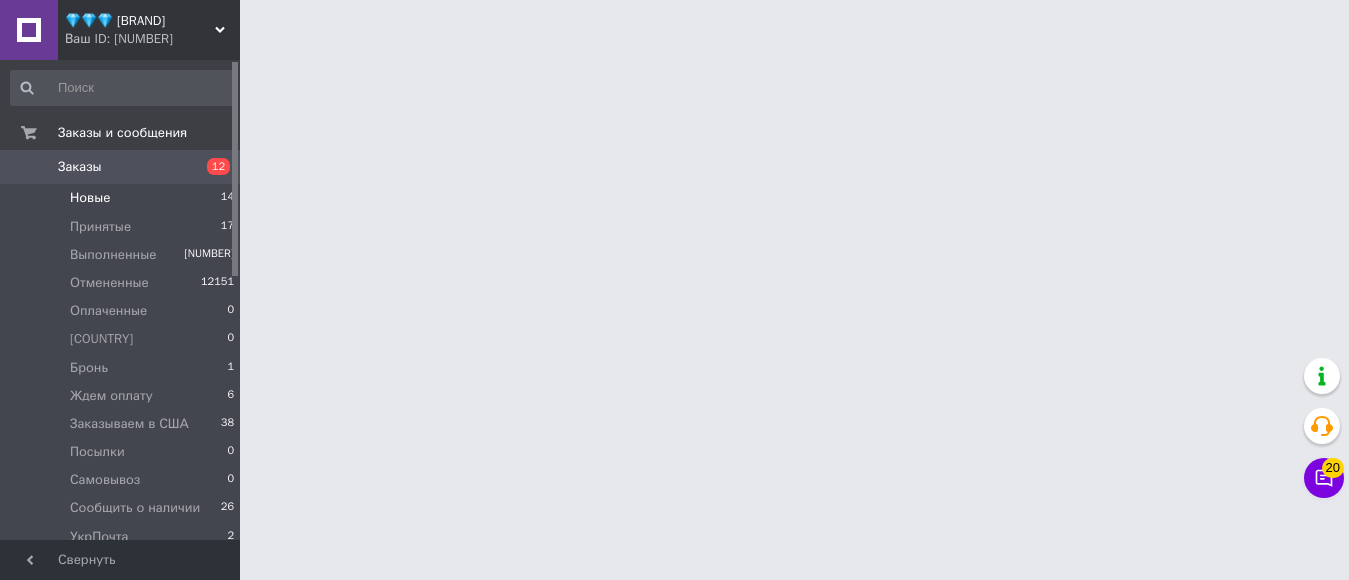 scroll, scrollTop: 0, scrollLeft: 0, axis: both 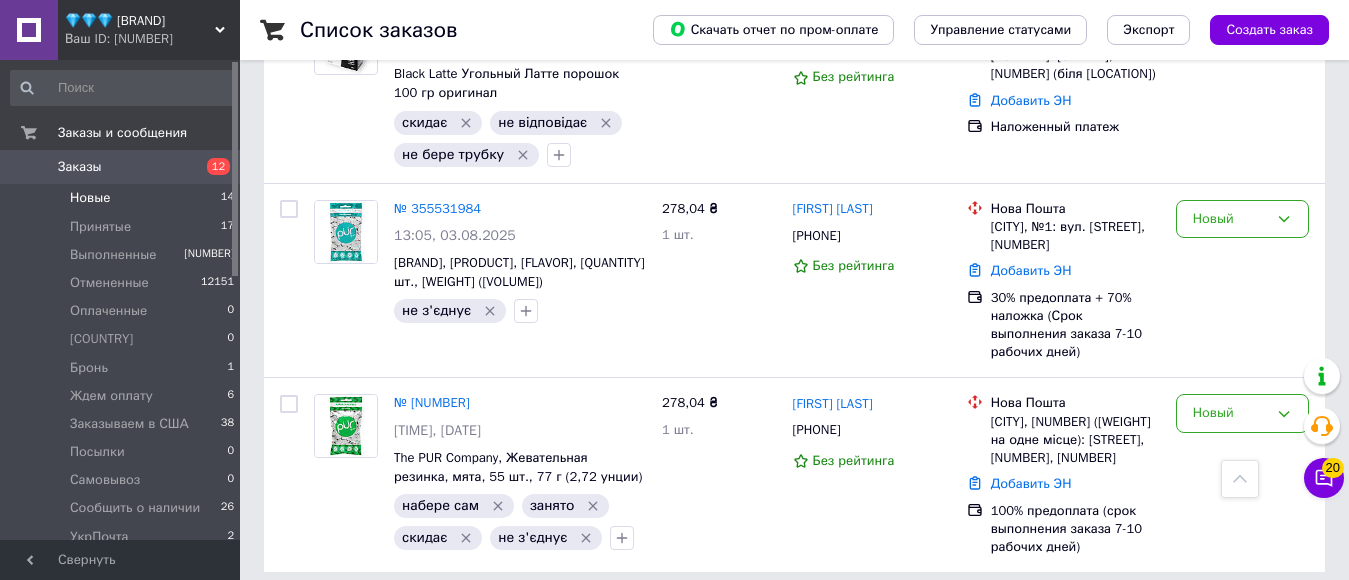 click on "Ваш ID: [NUMBER]" at bounding box center [152, 39] 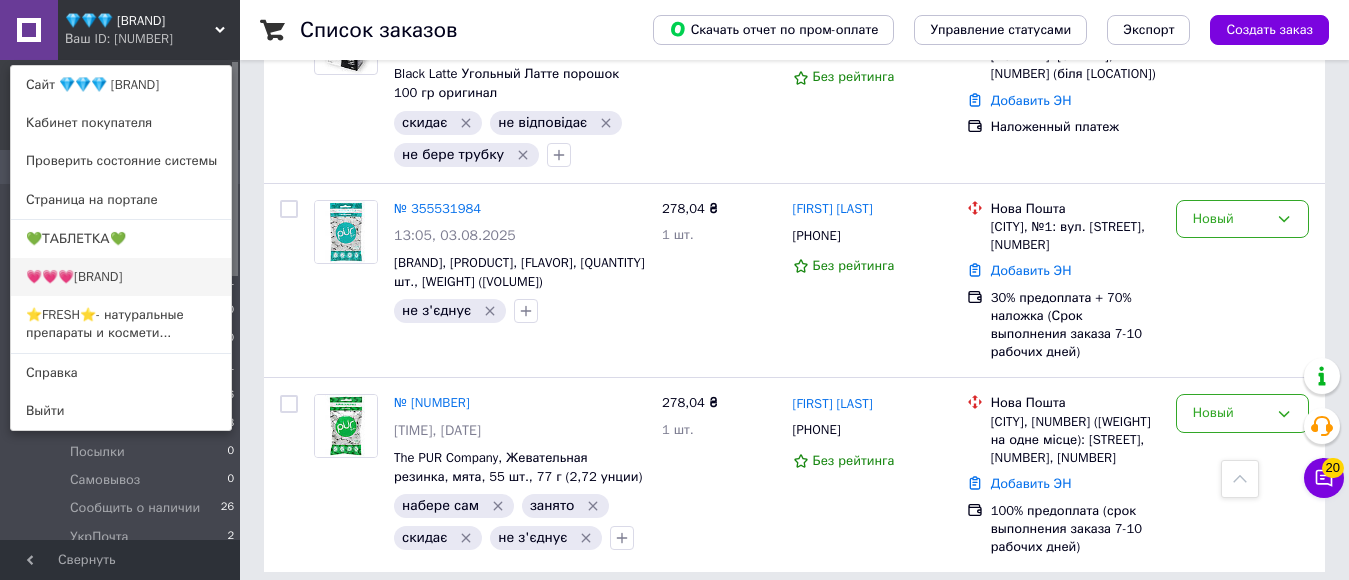 click on "💗💗💗[BRAND]" at bounding box center (121, 277) 